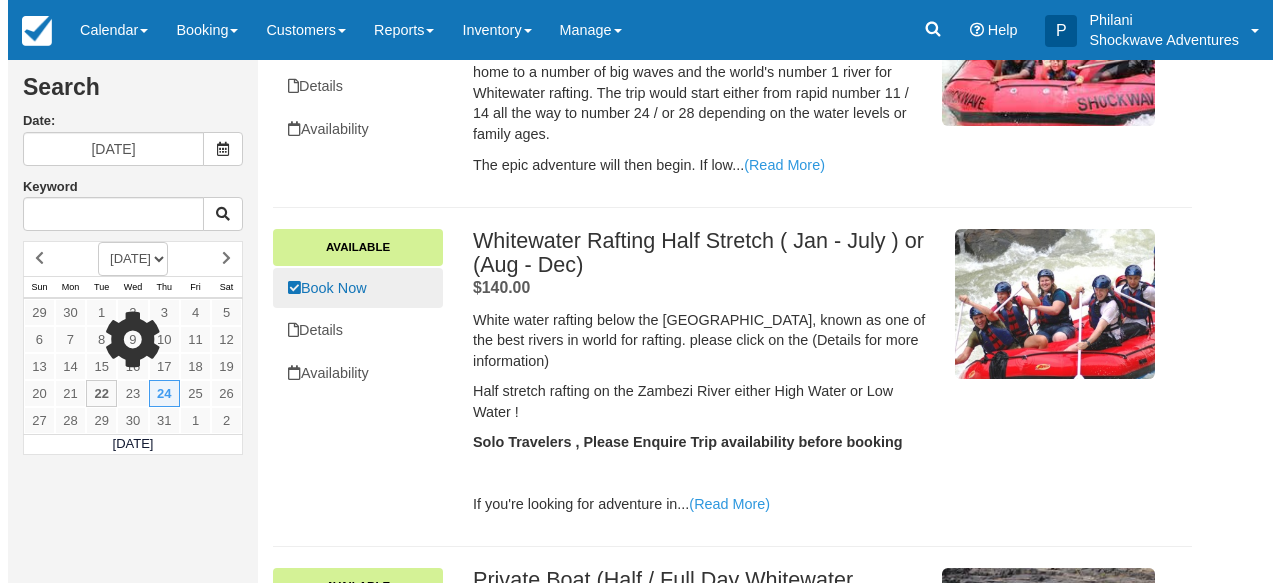 scroll, scrollTop: 432, scrollLeft: 0, axis: vertical 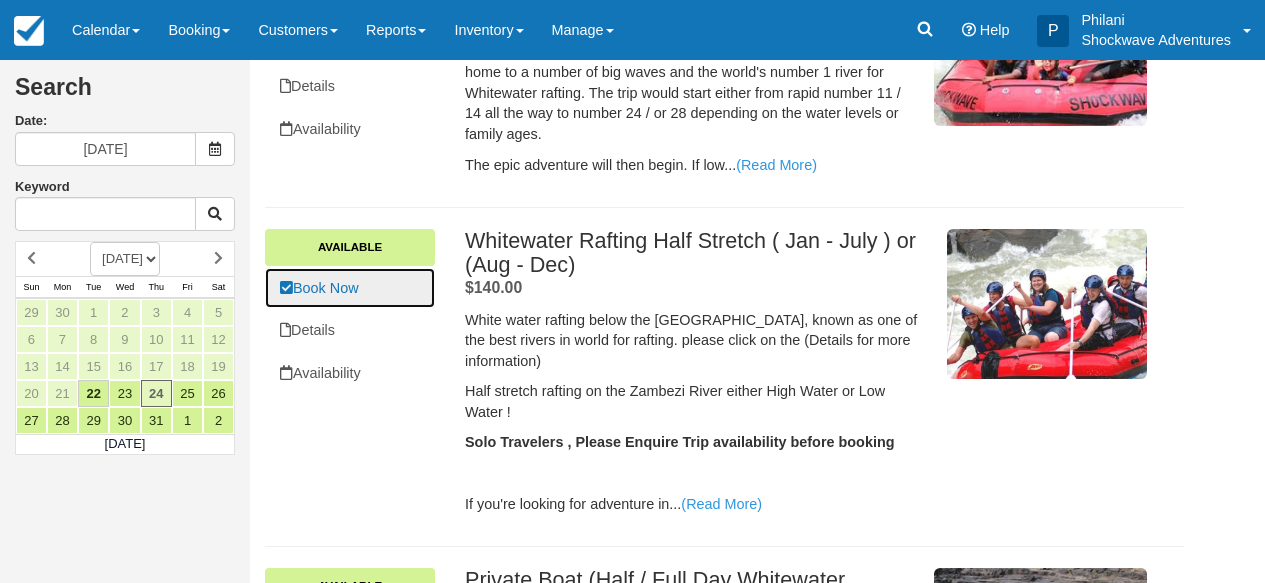 click on "Book Now" at bounding box center [350, 288] 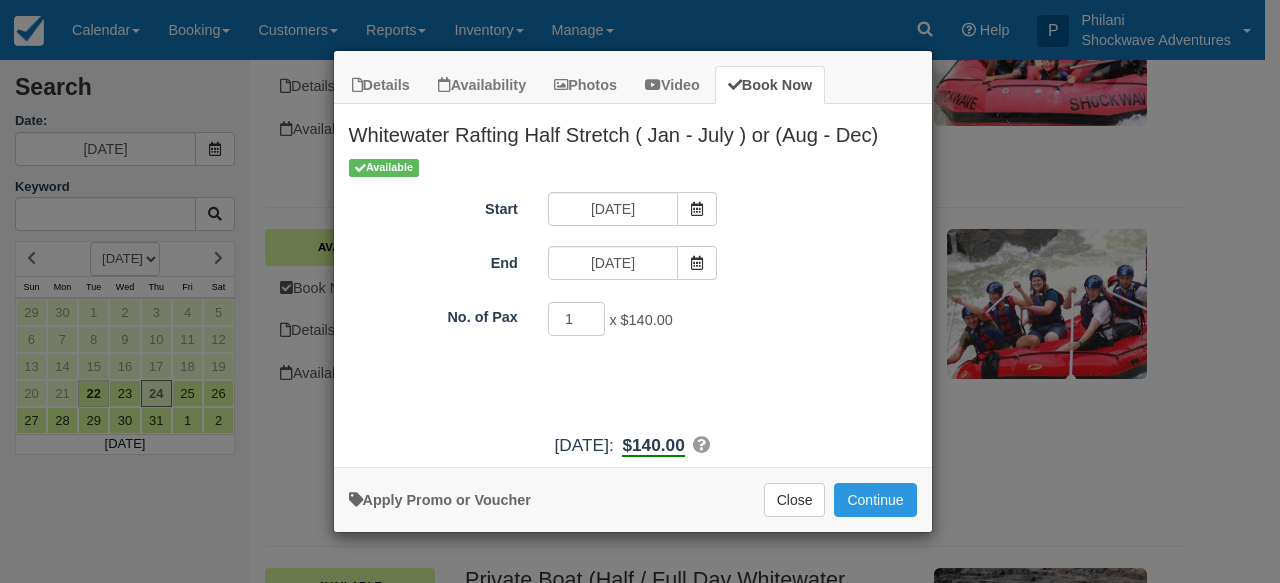 type on "2" 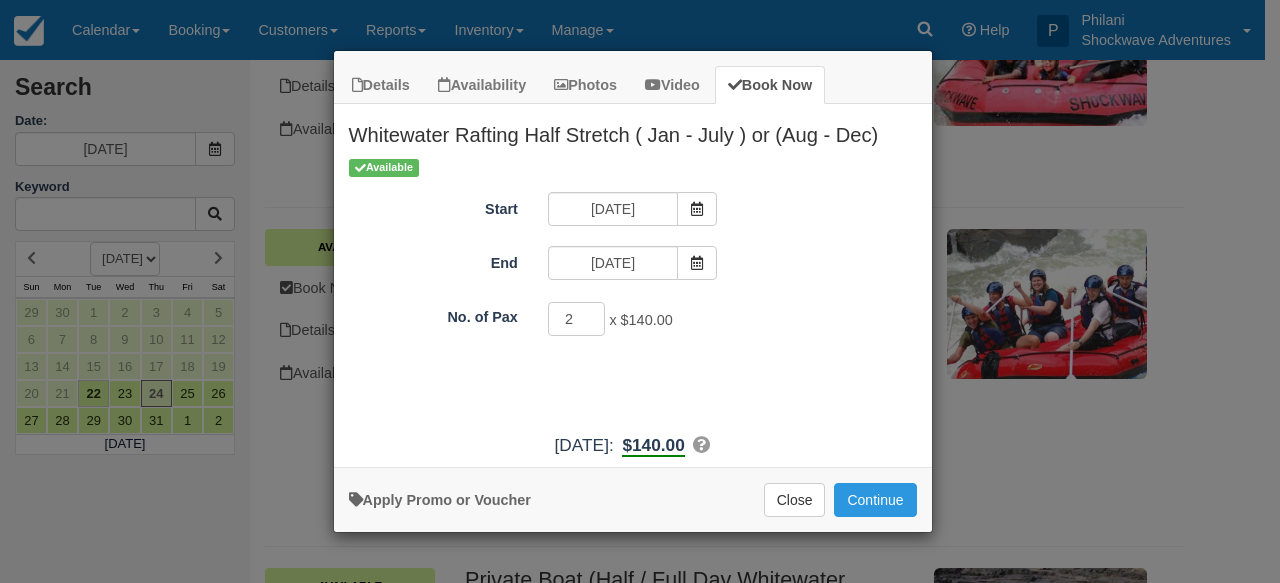 click on "2" at bounding box center [577, 319] 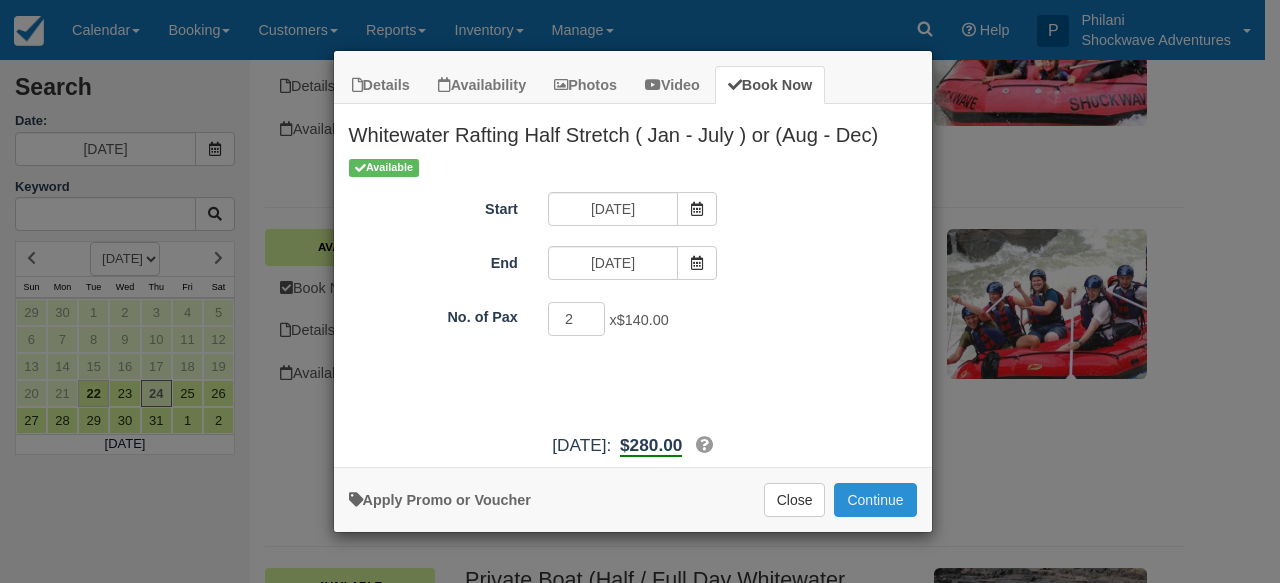 click on "Continue" at bounding box center [875, 500] 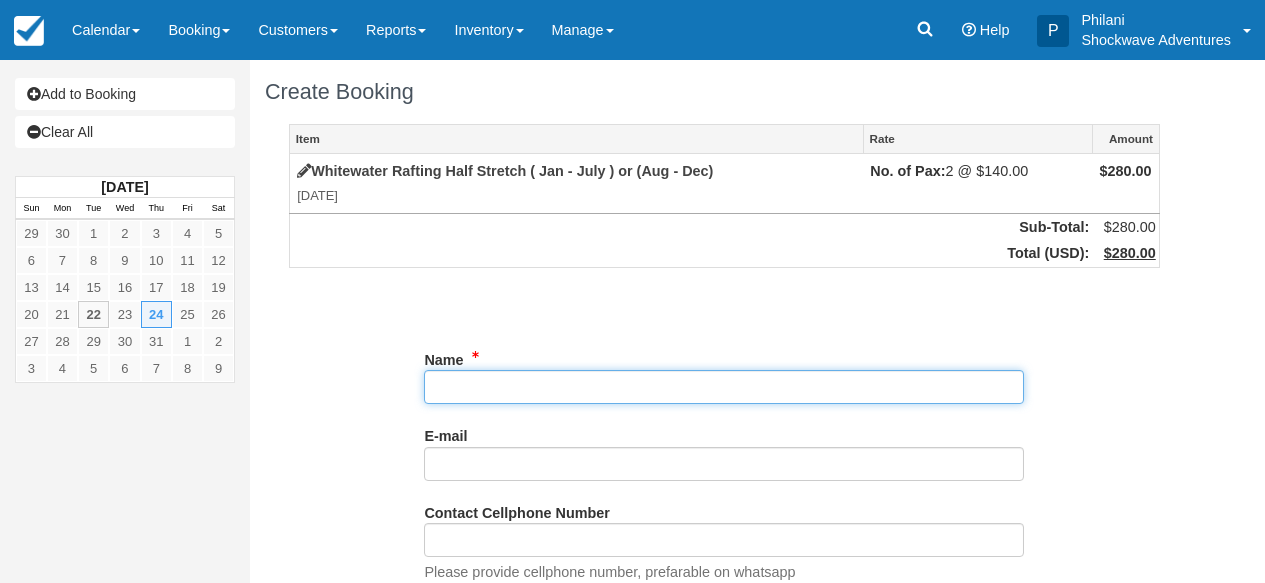 click on "Name" at bounding box center [724, 387] 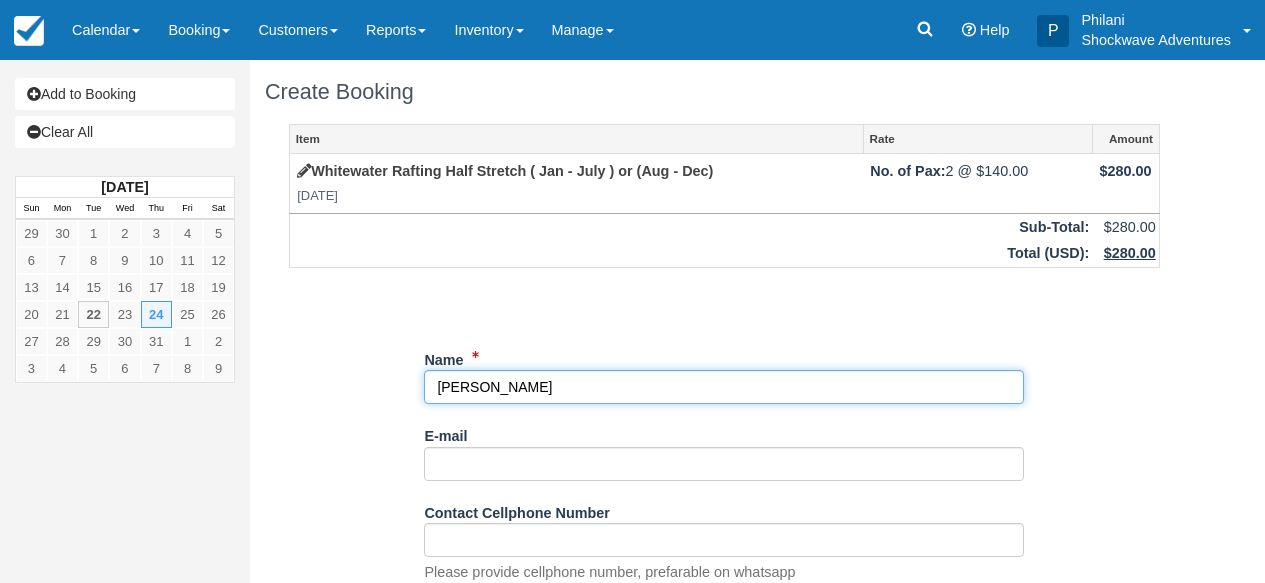type on "[PERSON_NAME]" 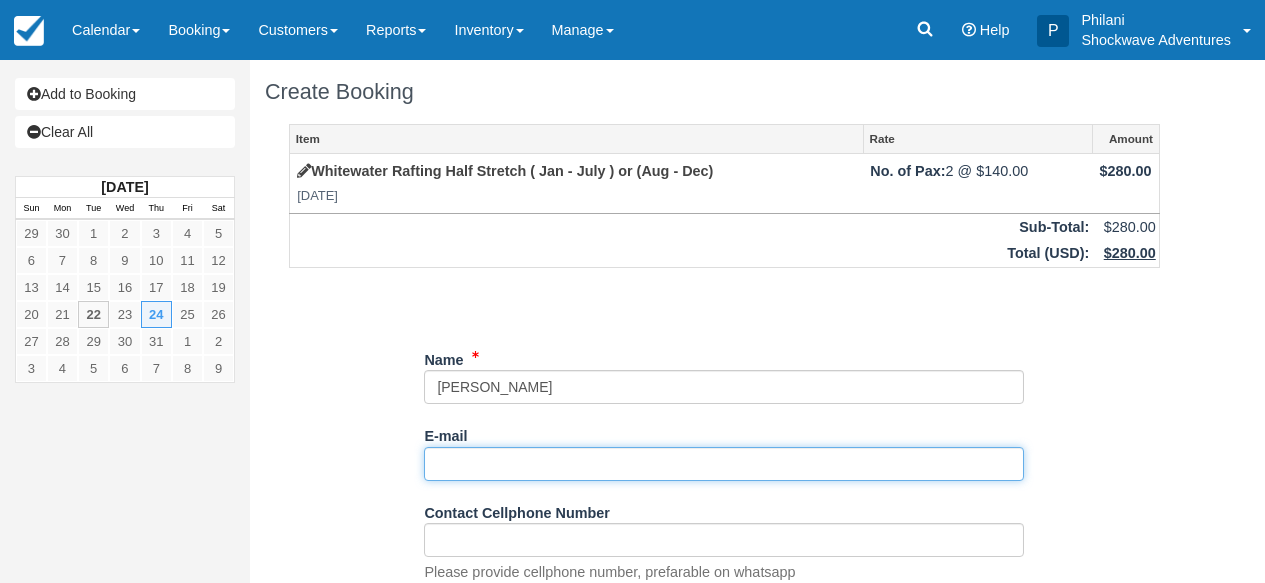 click on "E-mail" at bounding box center (724, 464) 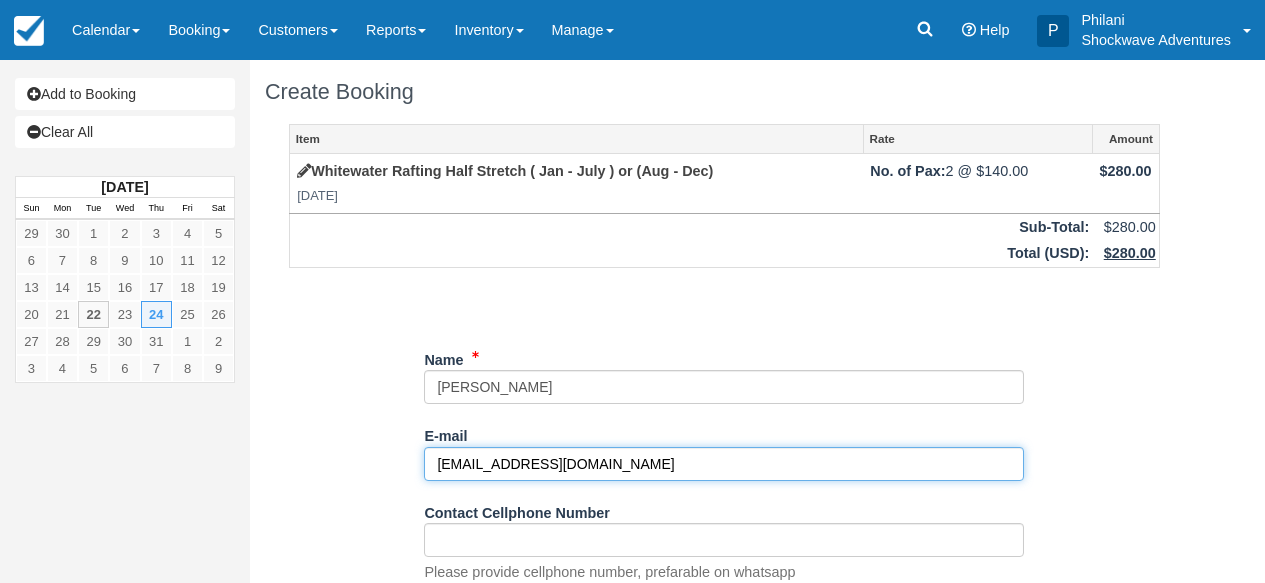 type on "mckinneyalex545@gmail.com" 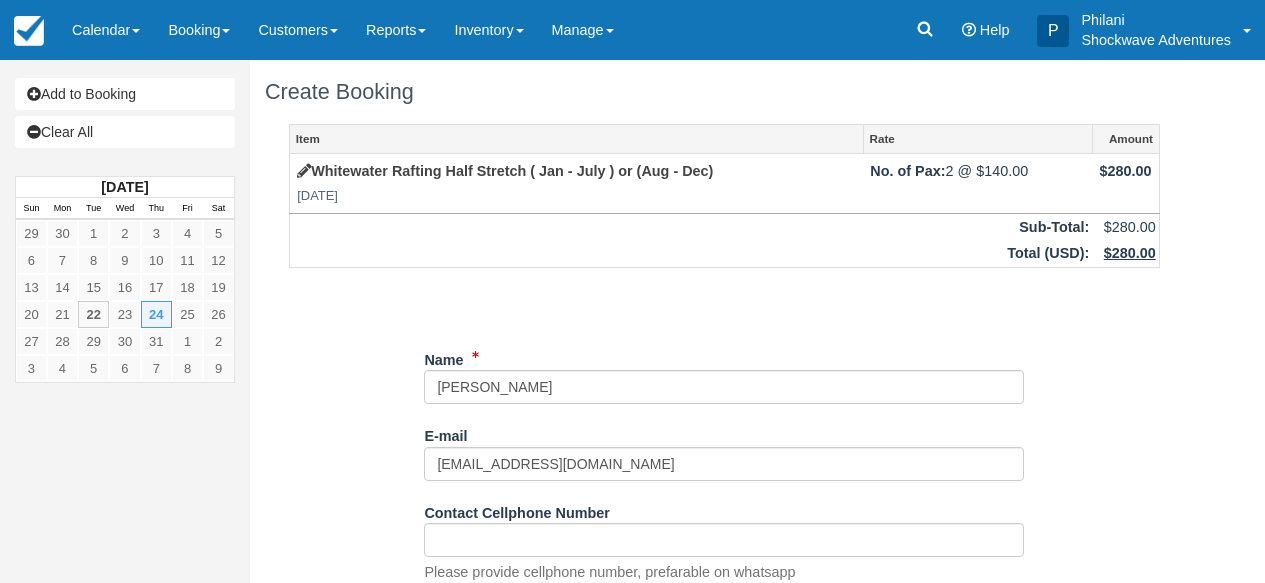 click on "Contact Cellphone Number
Please provide cellphone number, prefarable on whatsapp" at bounding box center [724, 539] 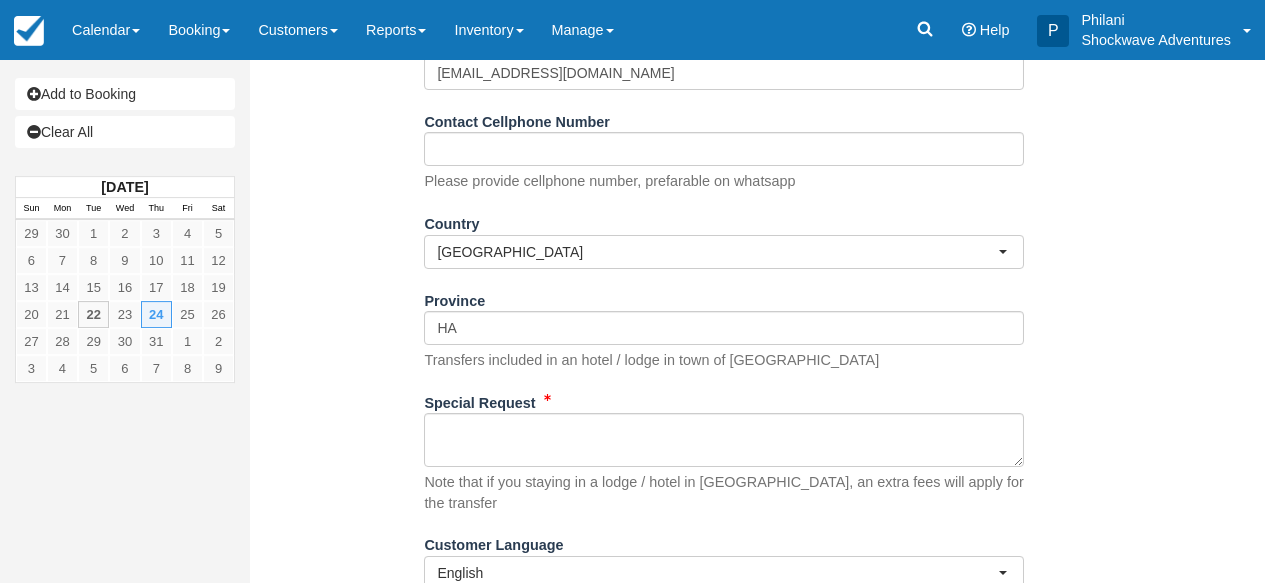 scroll, scrollTop: 400, scrollLeft: 0, axis: vertical 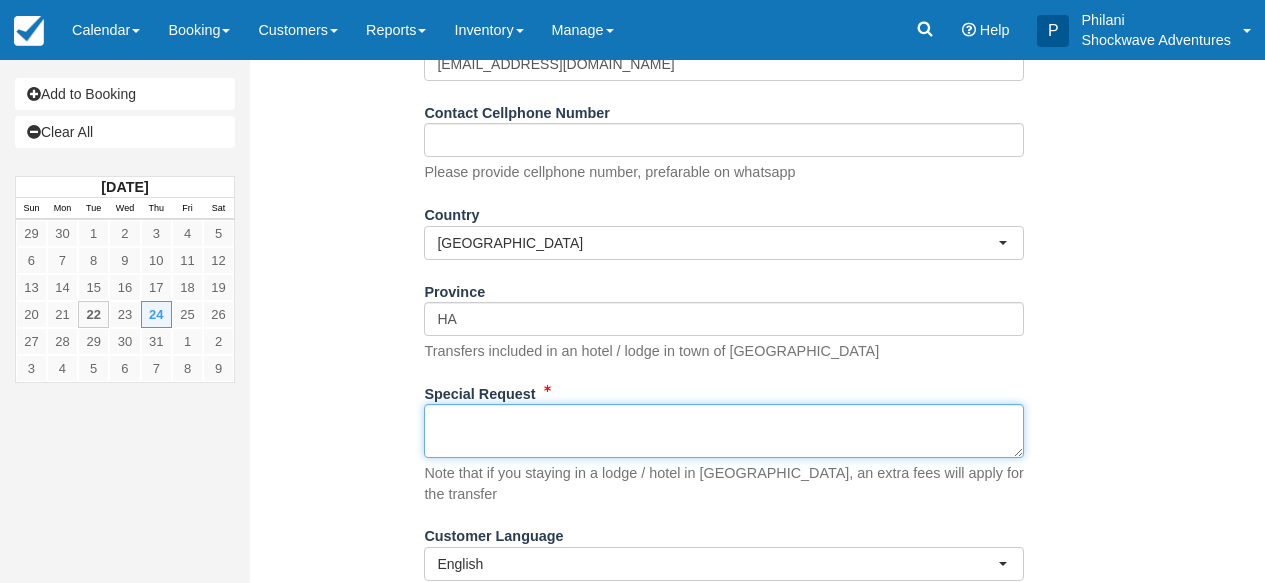 click on "Special Request" at bounding box center [724, 431] 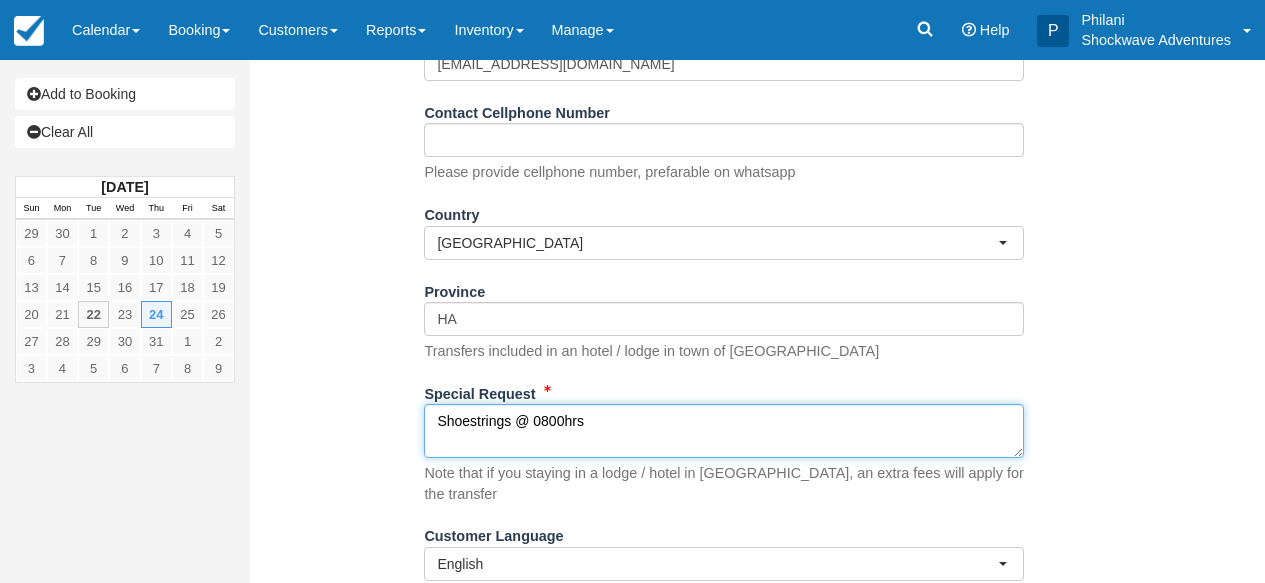 scroll, scrollTop: 14, scrollLeft: 0, axis: vertical 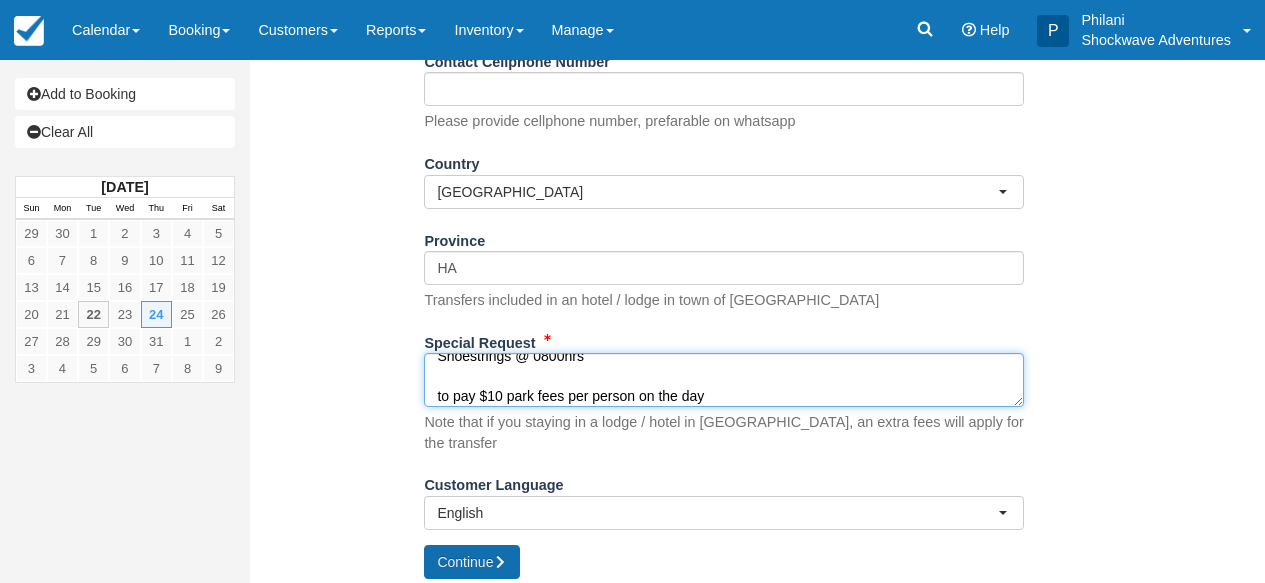 type on "Shoestrings @ 0800hrs
to pay $10 park fees per person on the day" 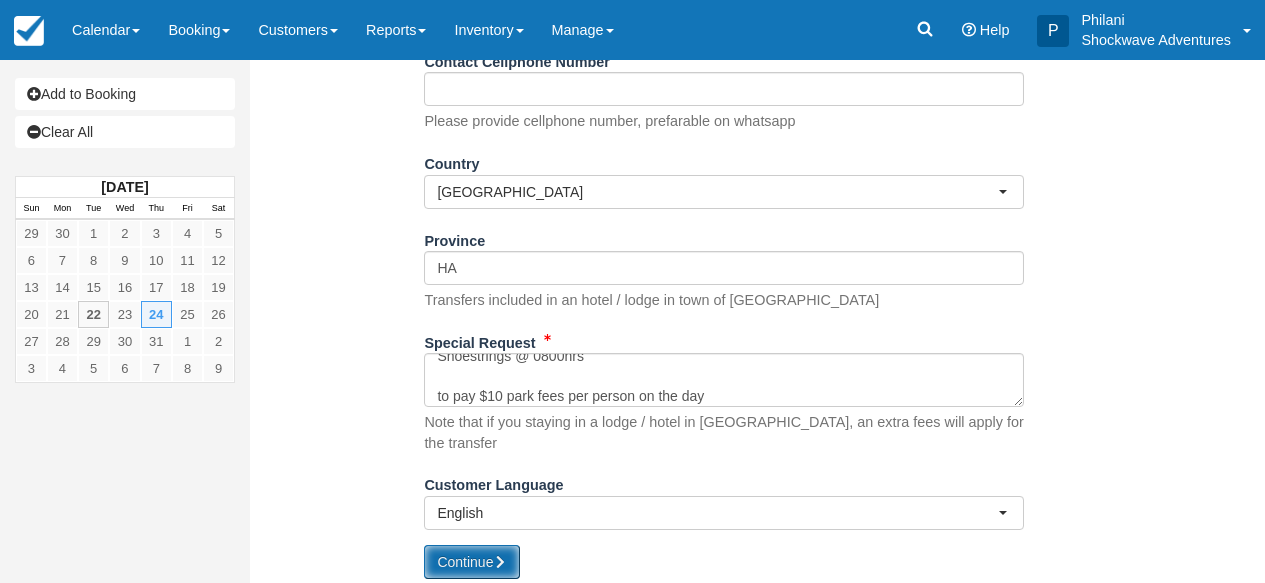 click on "Continue" at bounding box center [472, 562] 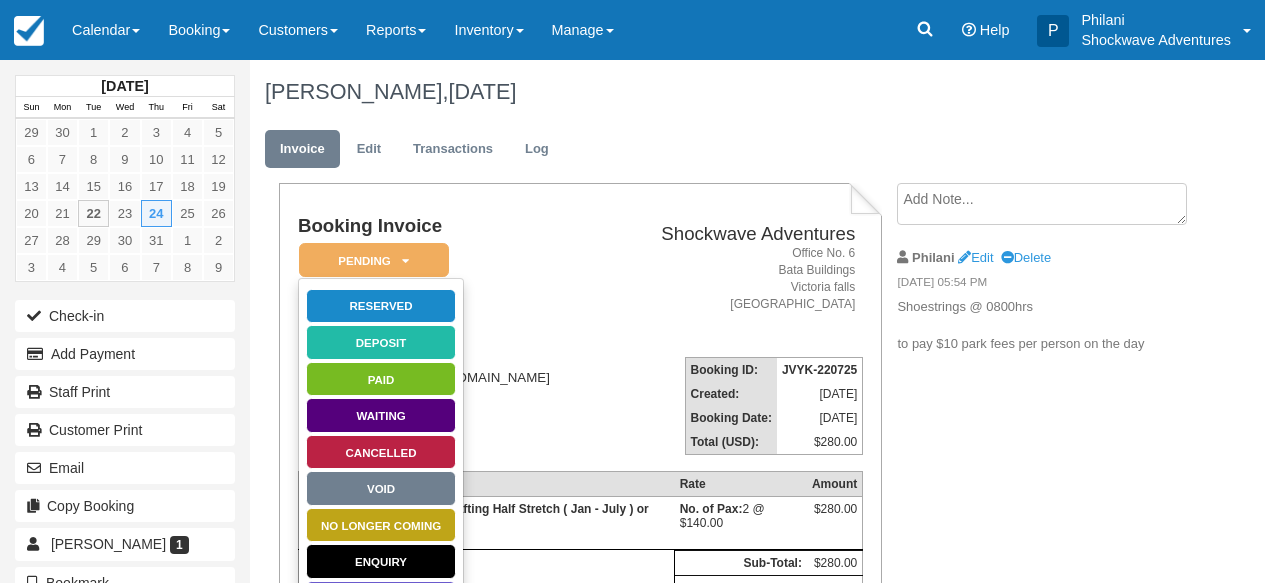 scroll, scrollTop: 0, scrollLeft: 0, axis: both 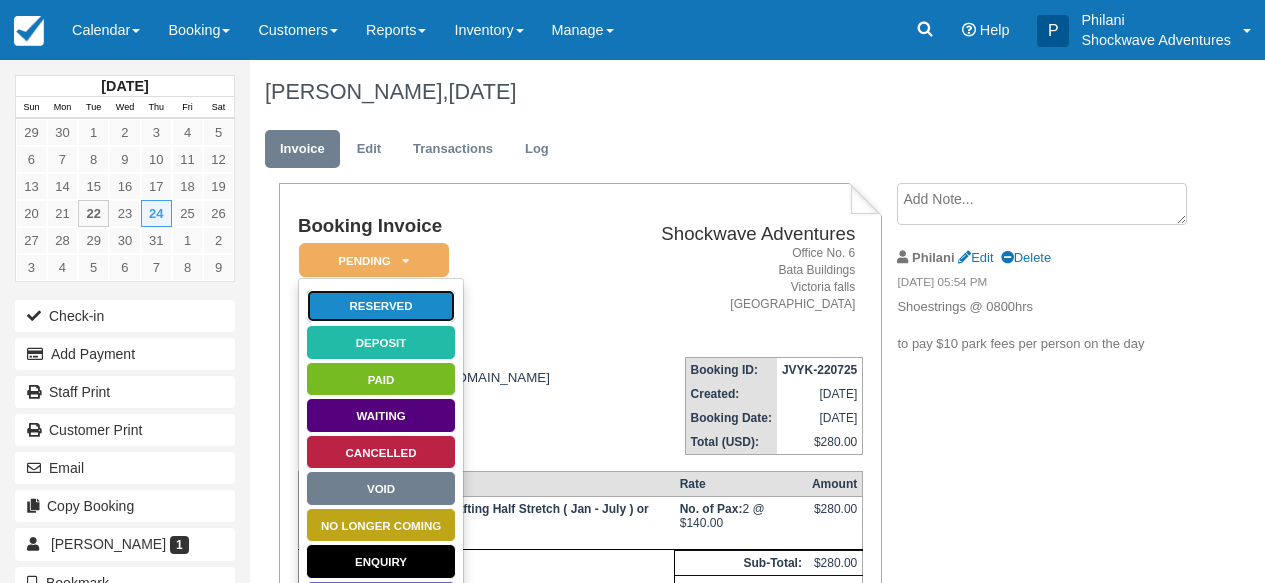 click on "Reserved" at bounding box center (381, 306) 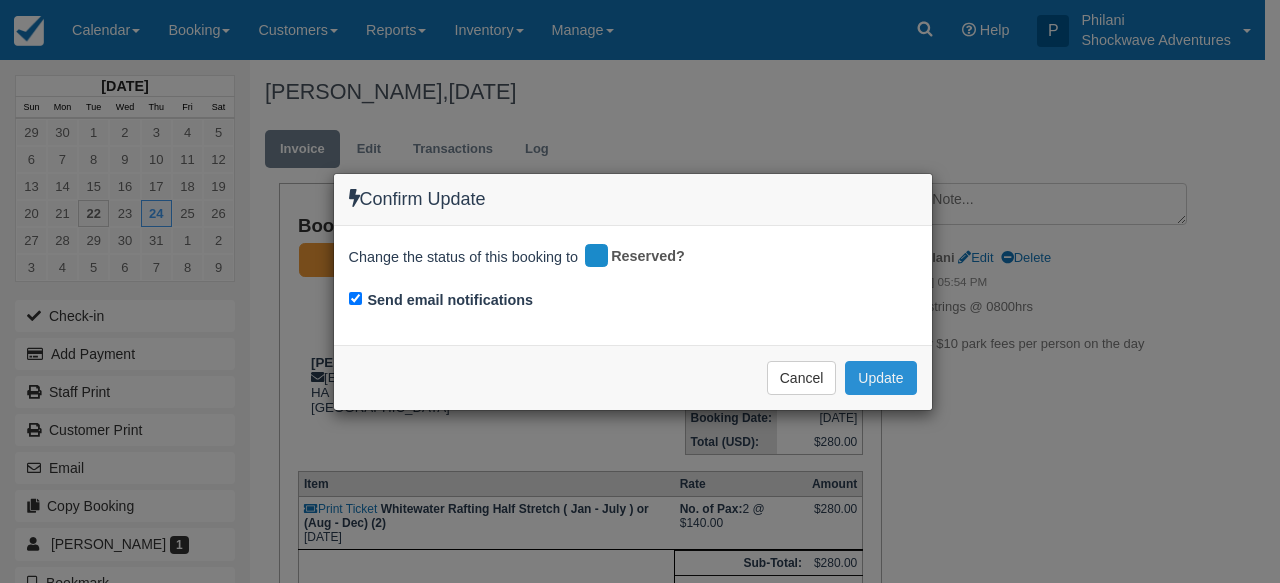 click on "Update" at bounding box center (880, 378) 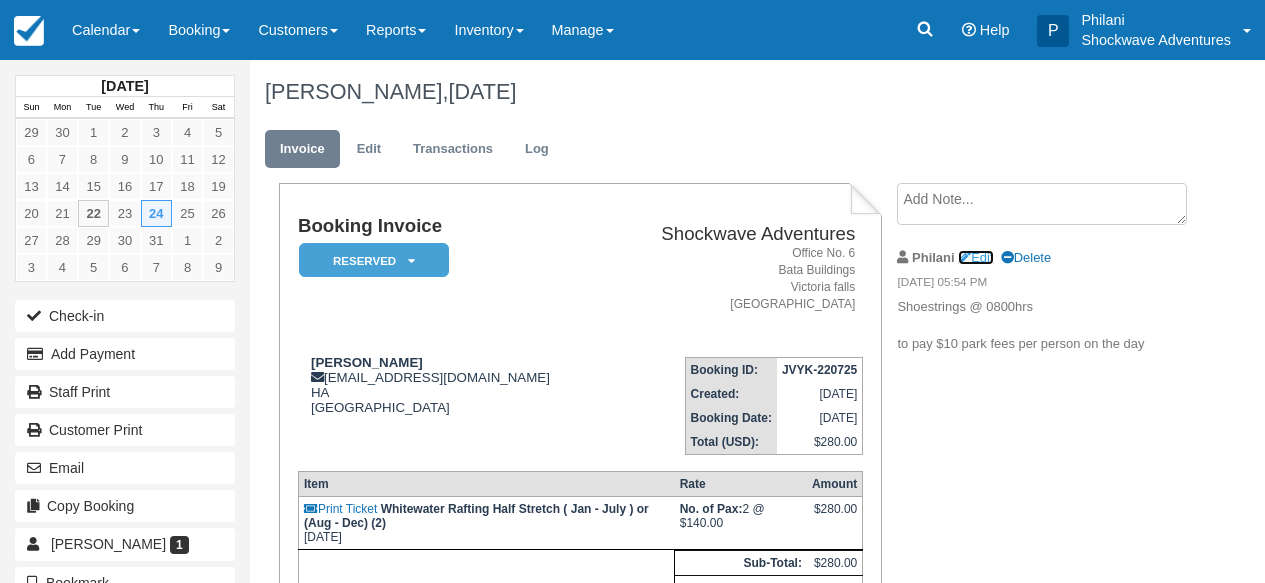 click on "Edit" at bounding box center [975, 257] 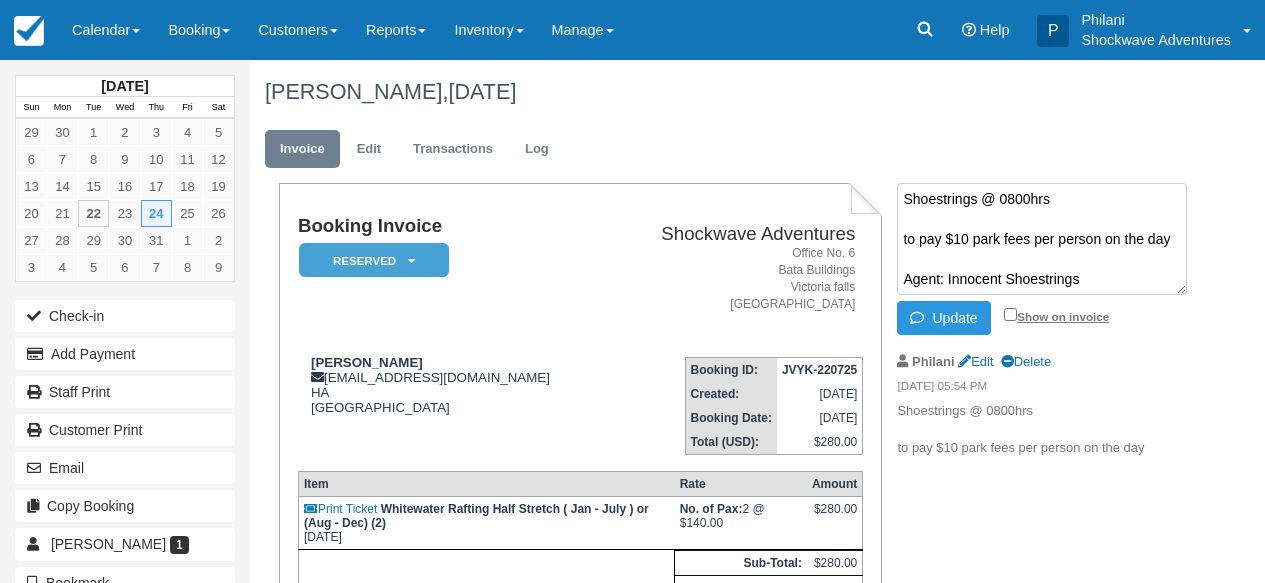 type on "Shoestrings @ 0800hrs
to pay $10 park fees per person on the day
Agent: Innocent Shoestrings" 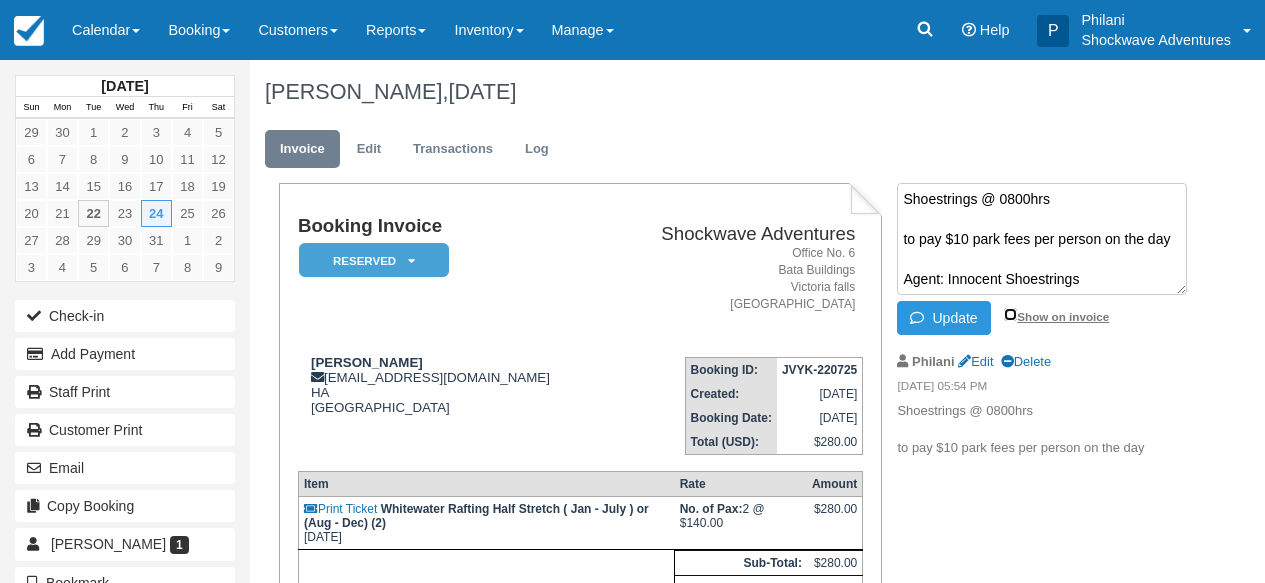 click on "Show on invoice" at bounding box center (1010, 314) 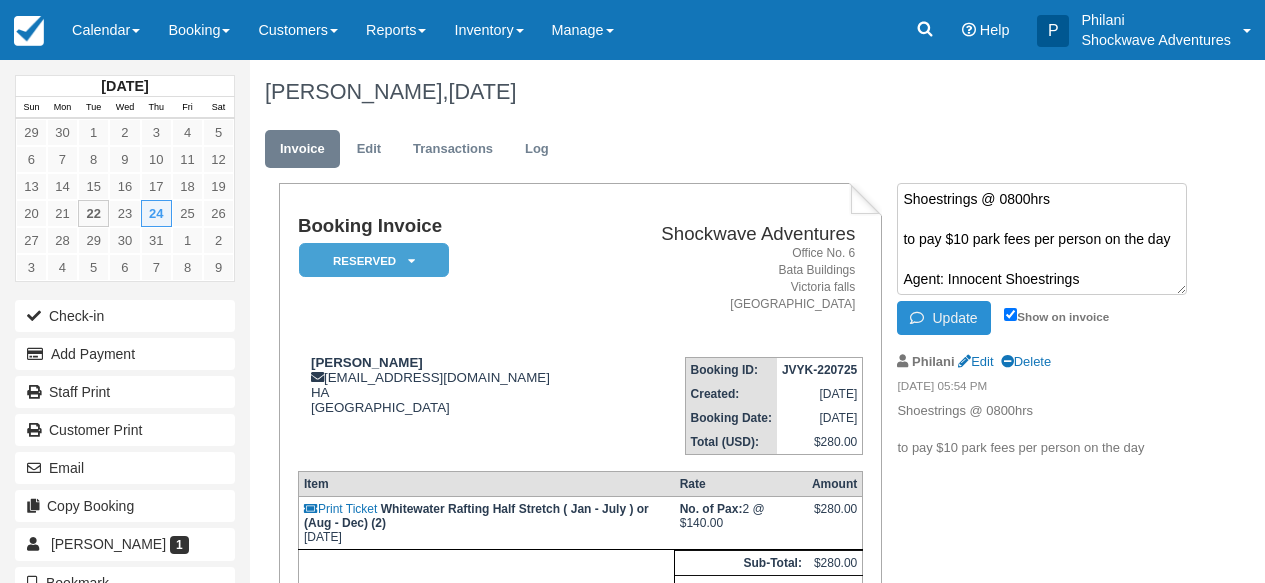 click on "Update" at bounding box center (943, 318) 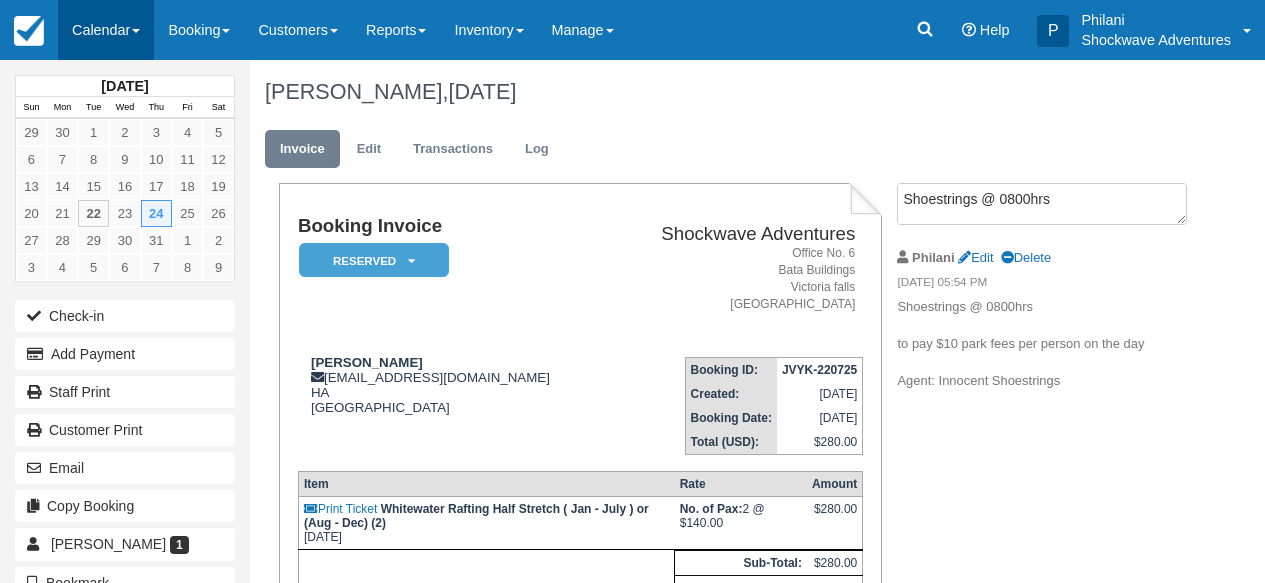 click on "Calendar" at bounding box center [106, 30] 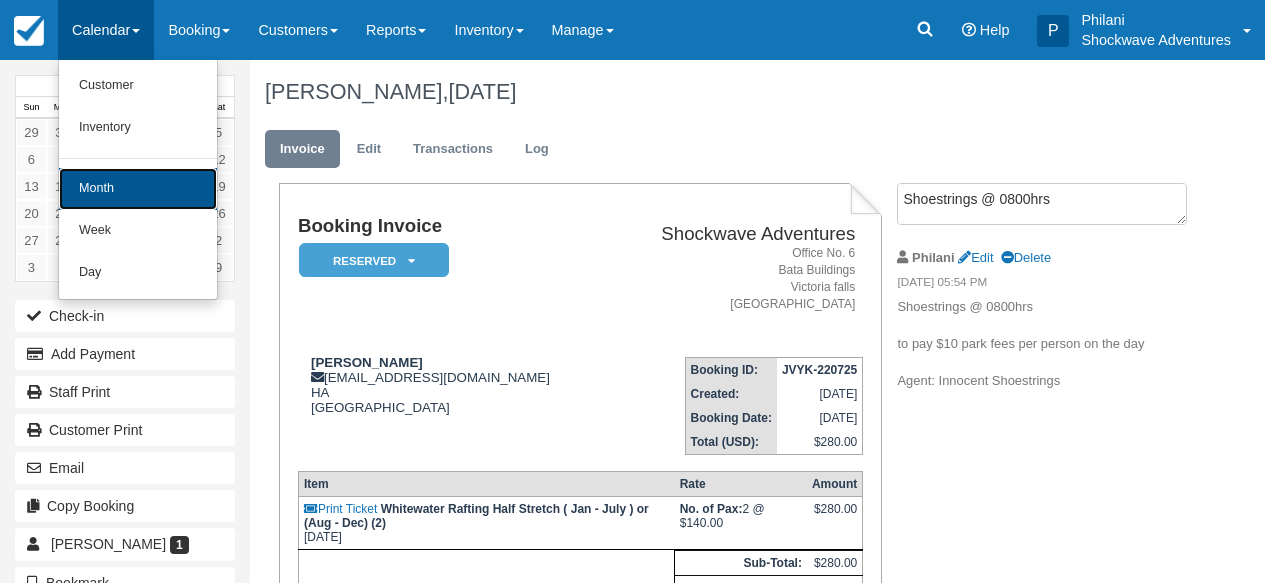 click on "Month" at bounding box center (138, 189) 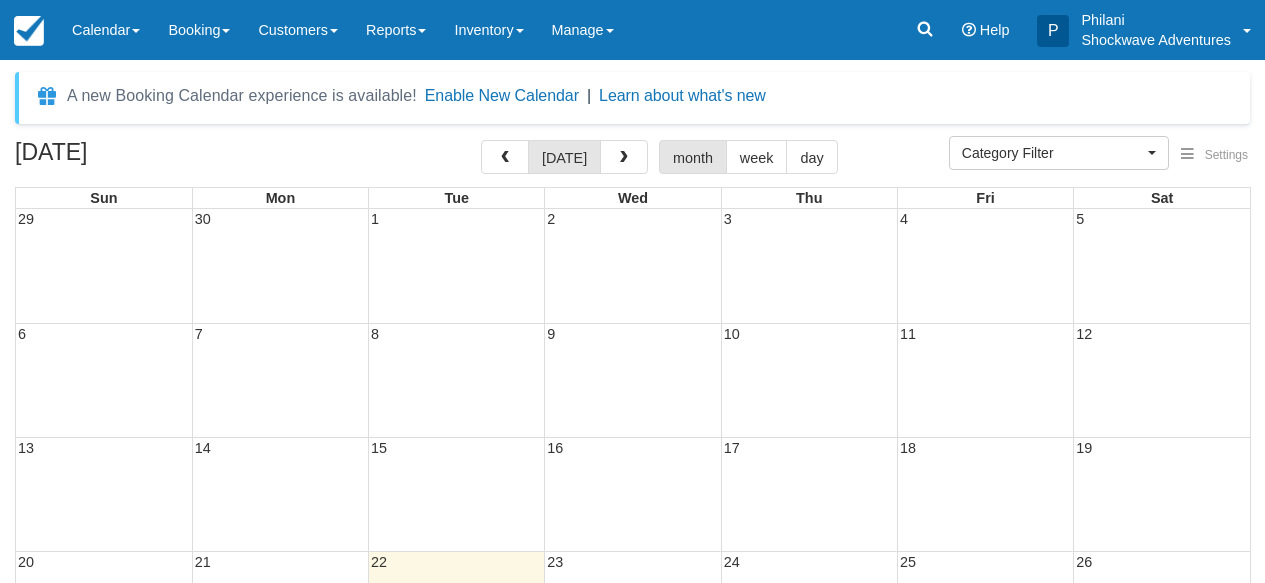 select 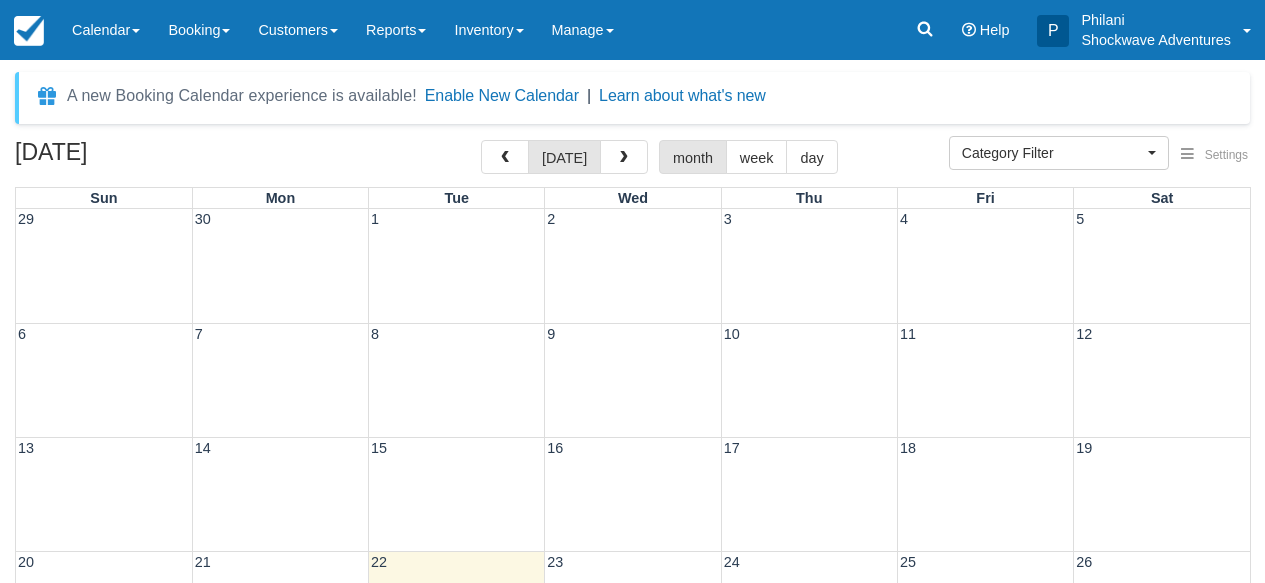 scroll, scrollTop: 0, scrollLeft: 0, axis: both 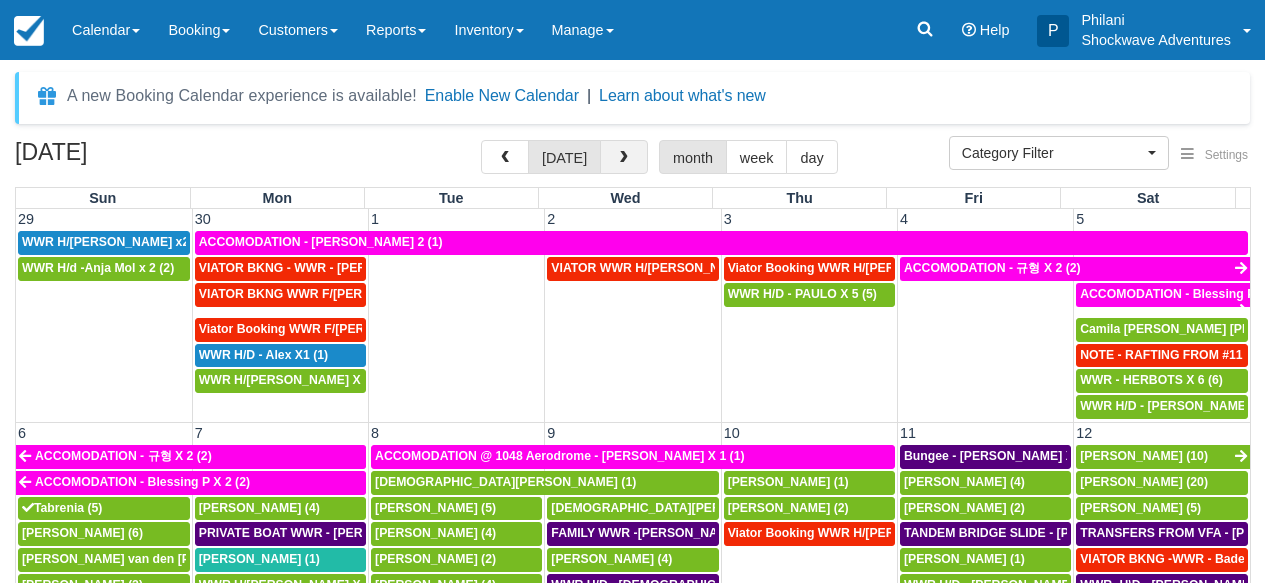 click at bounding box center (624, 157) 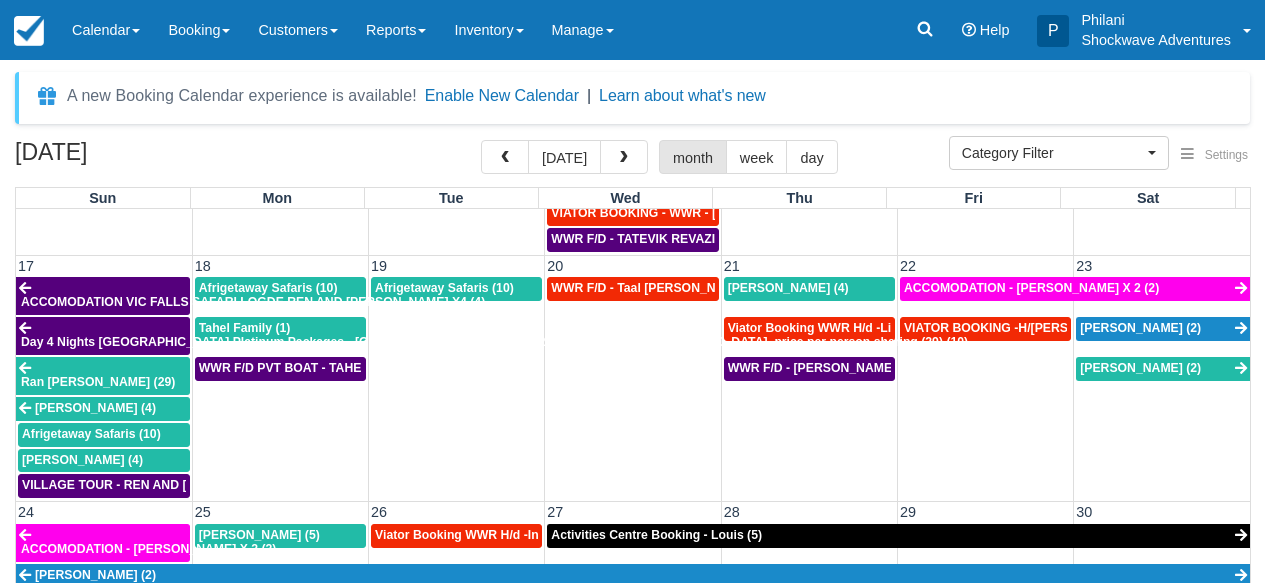 scroll, scrollTop: 672, scrollLeft: 0, axis: vertical 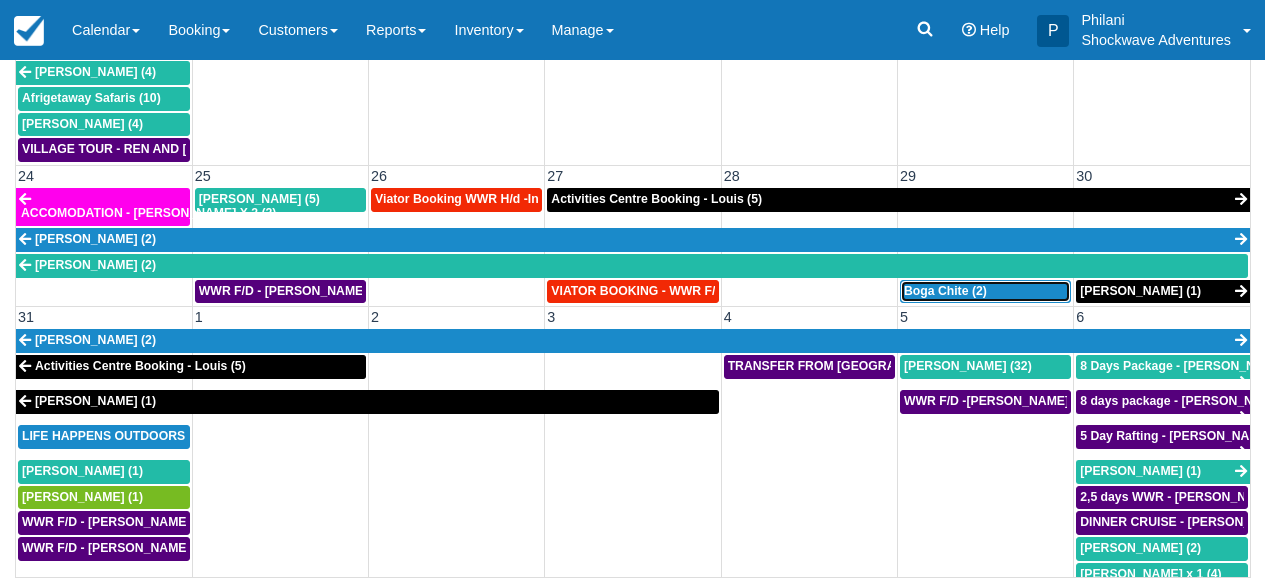 click on "Boga Chite (2)" at bounding box center [985, 292] 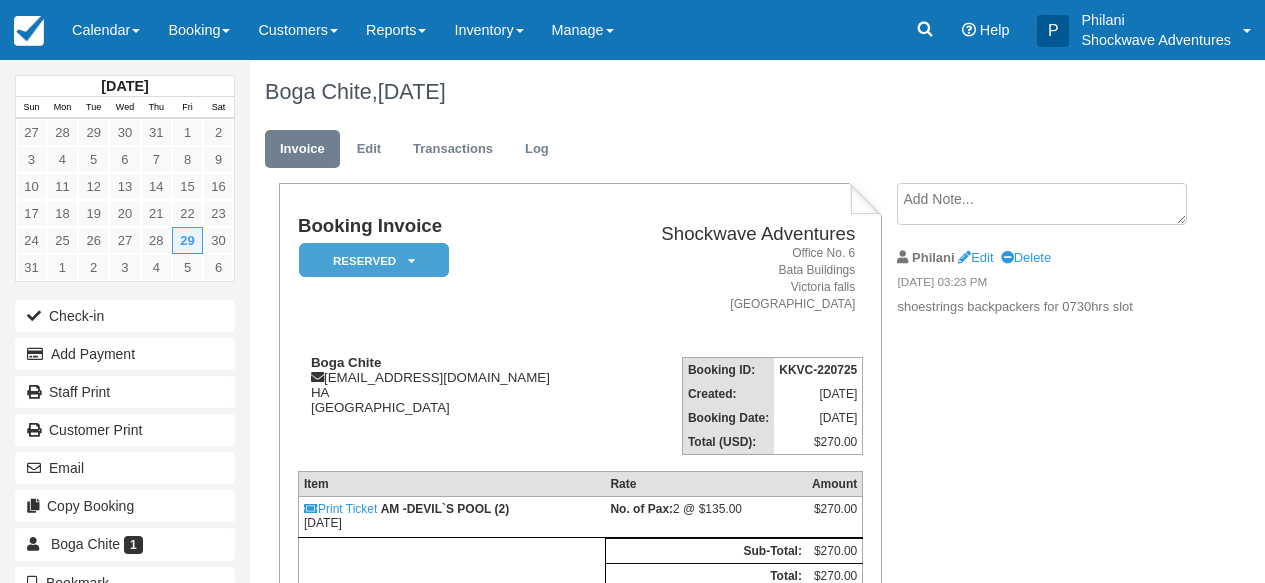 scroll, scrollTop: 0, scrollLeft: 0, axis: both 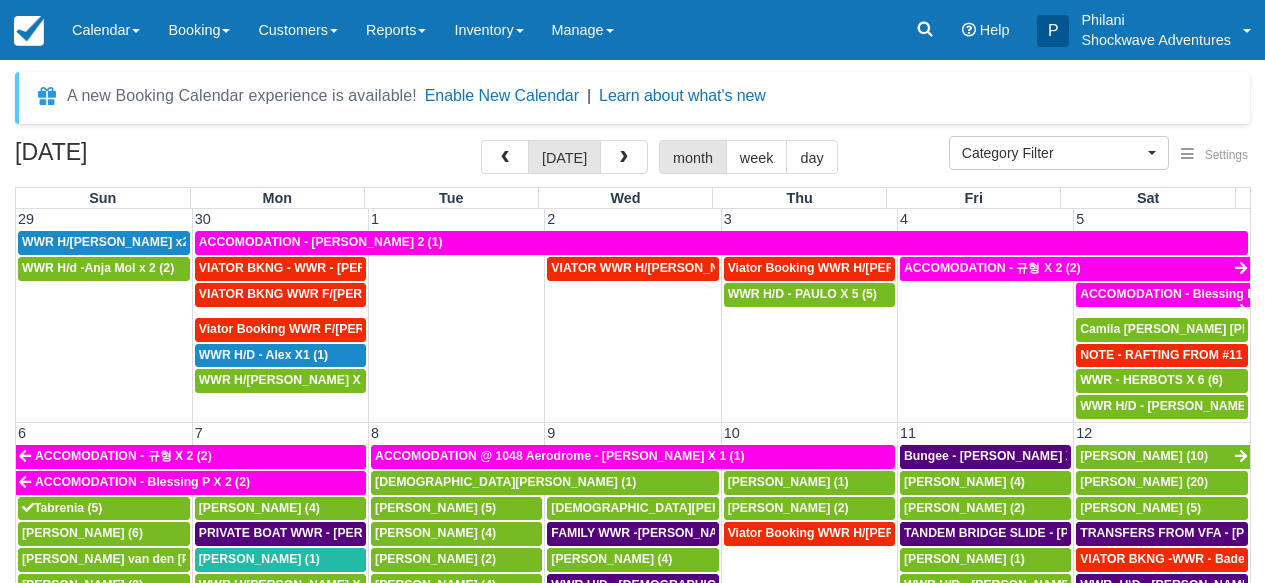 select 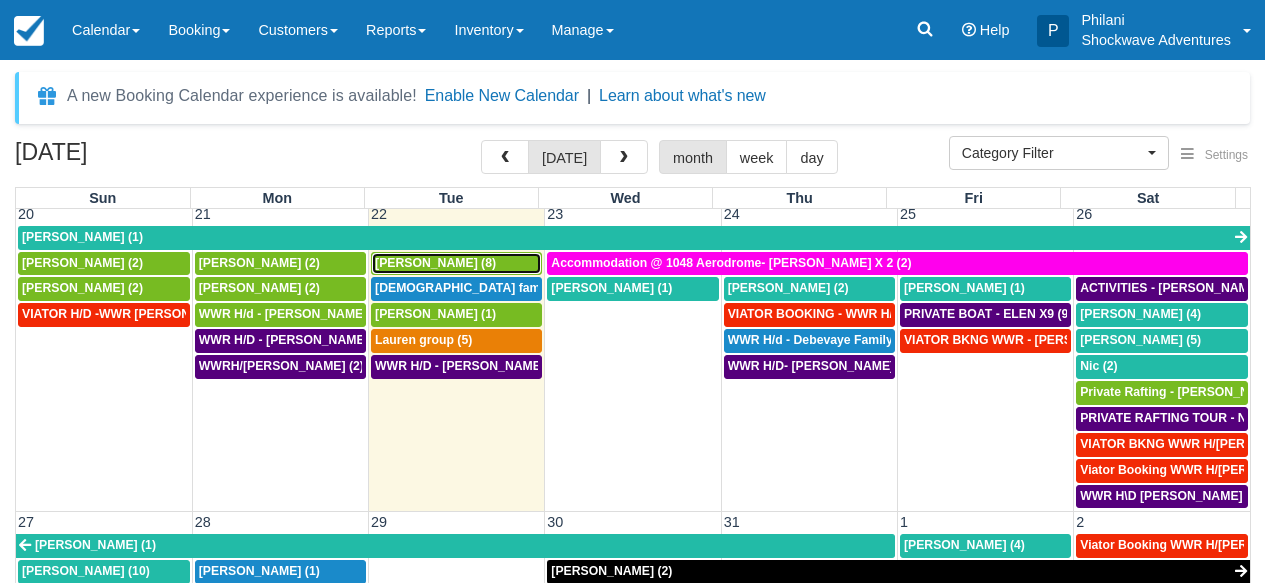 click on "Kathleen Baert (8)" at bounding box center (435, 263) 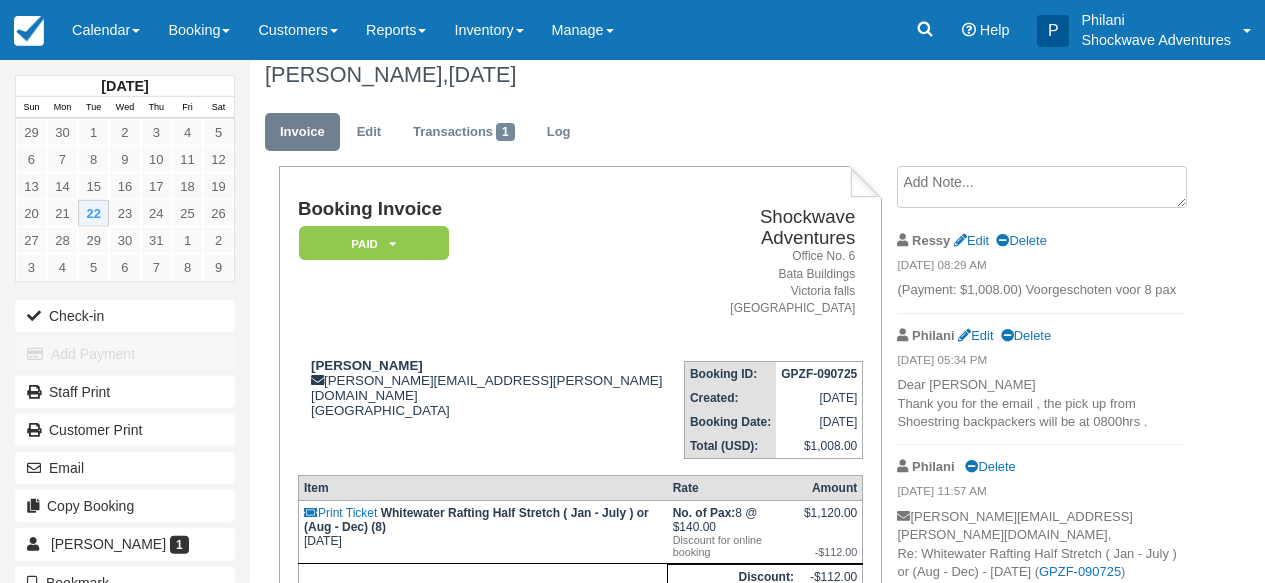 scroll, scrollTop: 1, scrollLeft: 0, axis: vertical 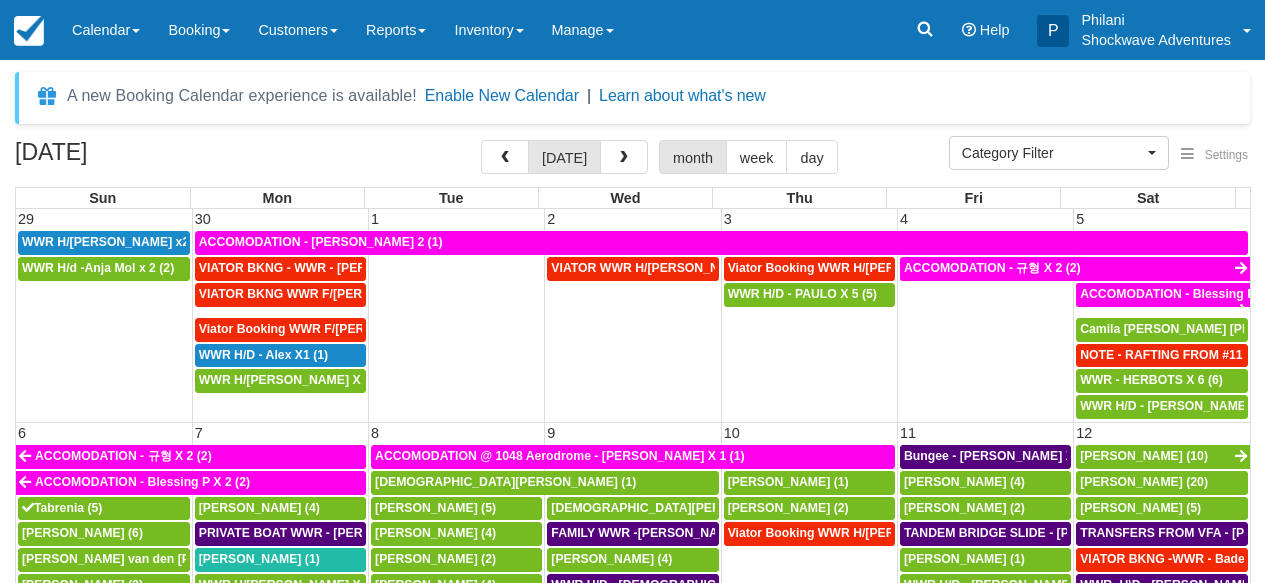 select 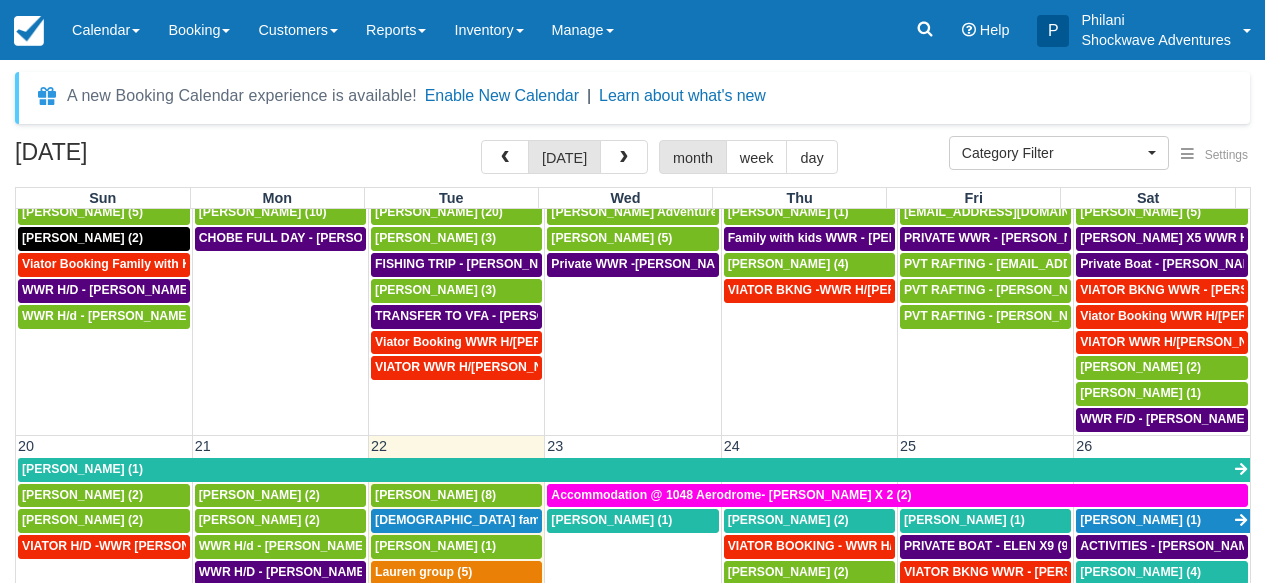 scroll, scrollTop: 630, scrollLeft: 0, axis: vertical 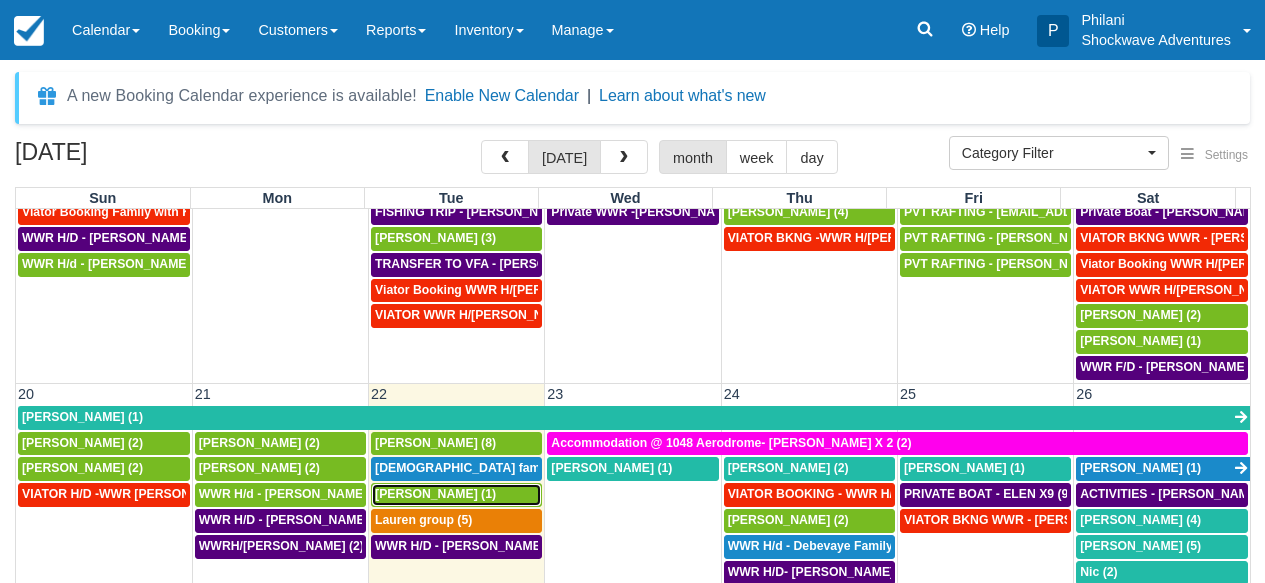 click on "[PERSON_NAME] (1)" at bounding box center [435, 494] 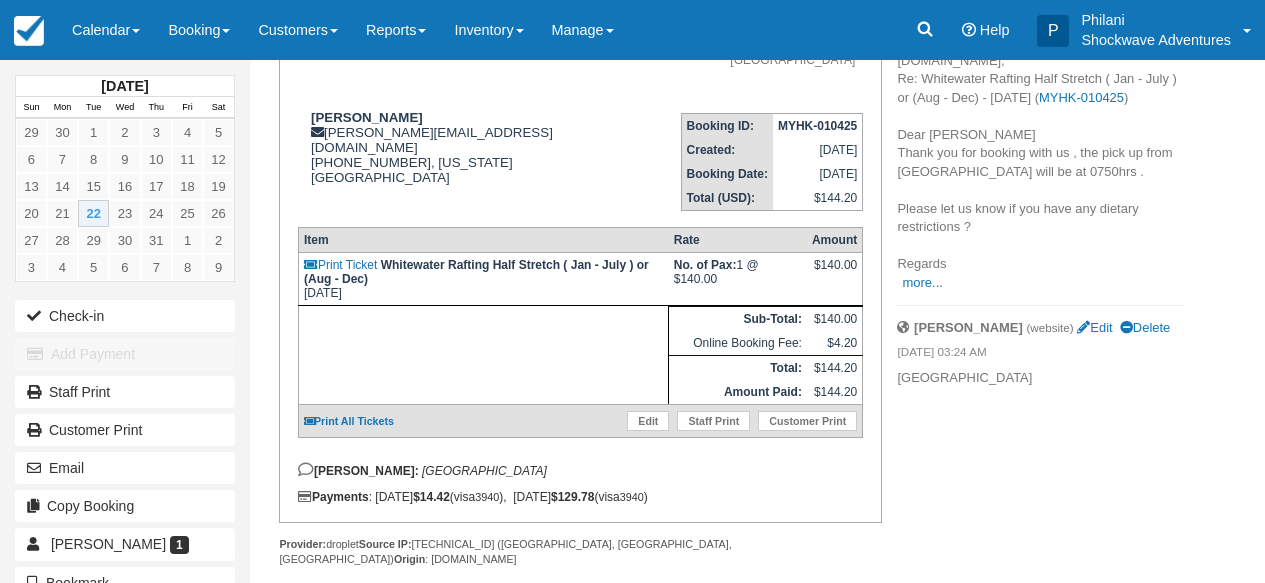 scroll, scrollTop: 282, scrollLeft: 0, axis: vertical 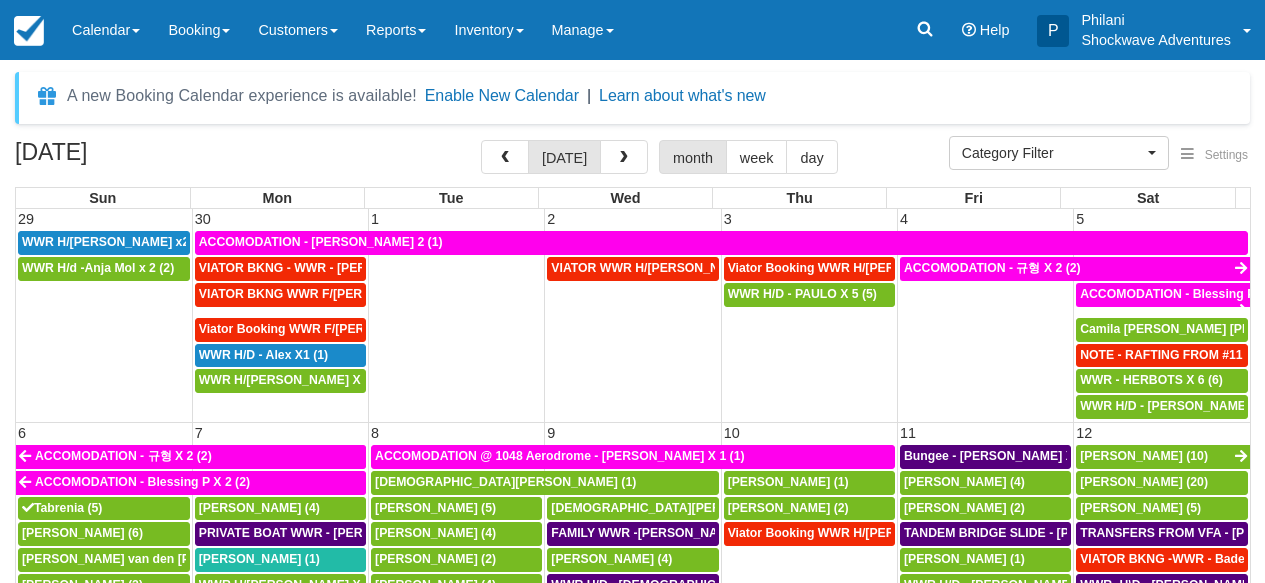 select 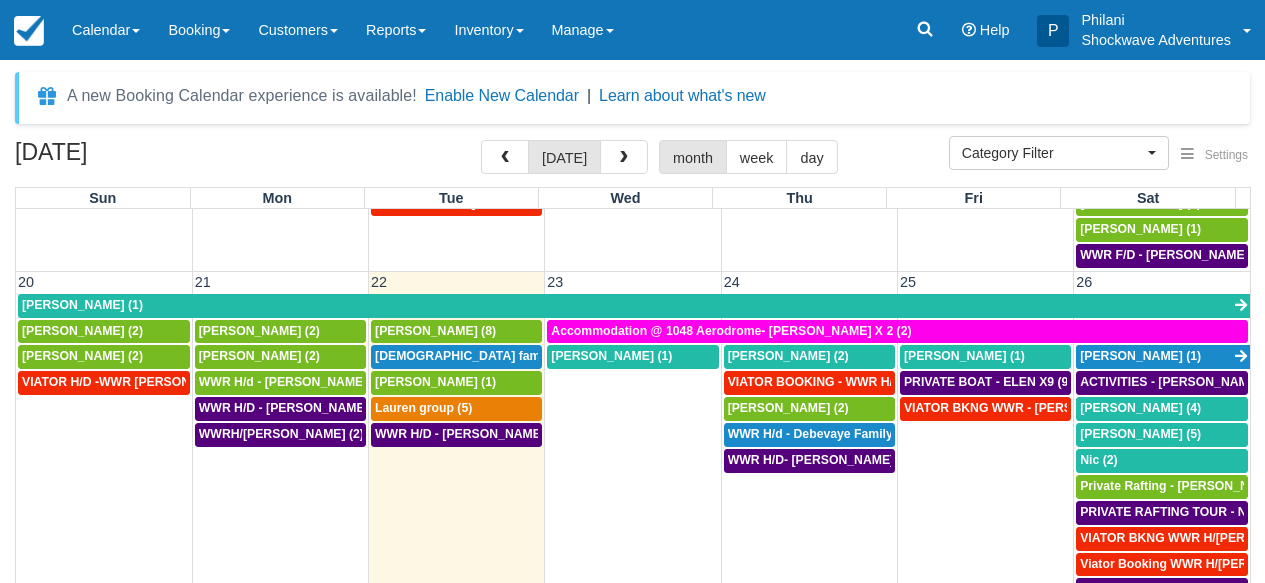 scroll, scrollTop: 846, scrollLeft: 0, axis: vertical 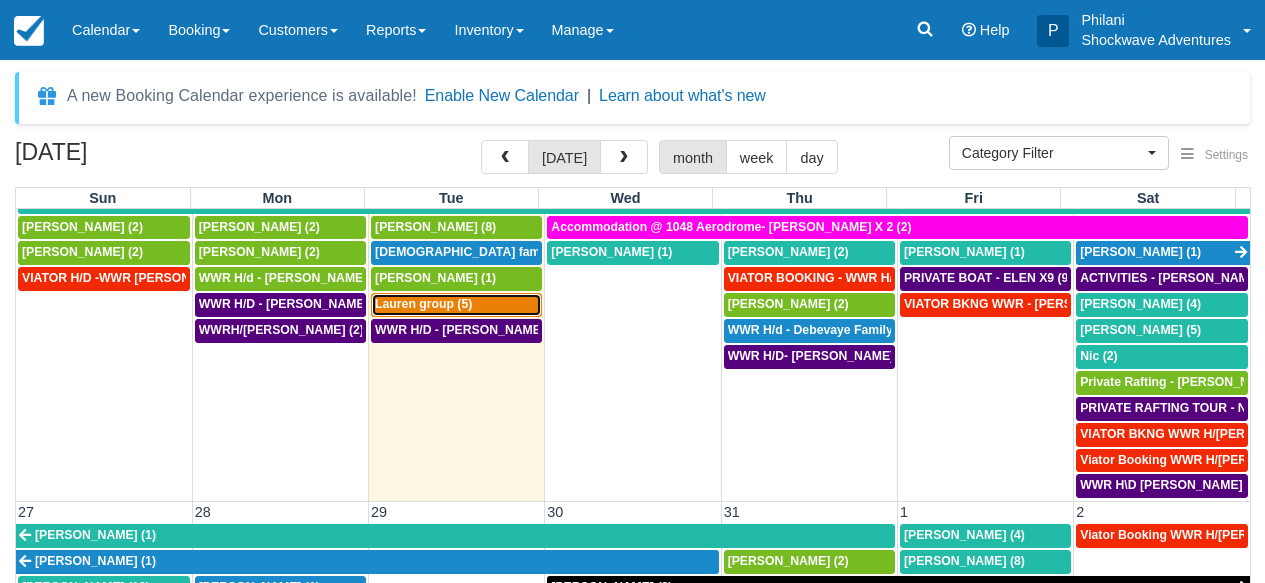 click on "Lauren group (5)" at bounding box center [423, 304] 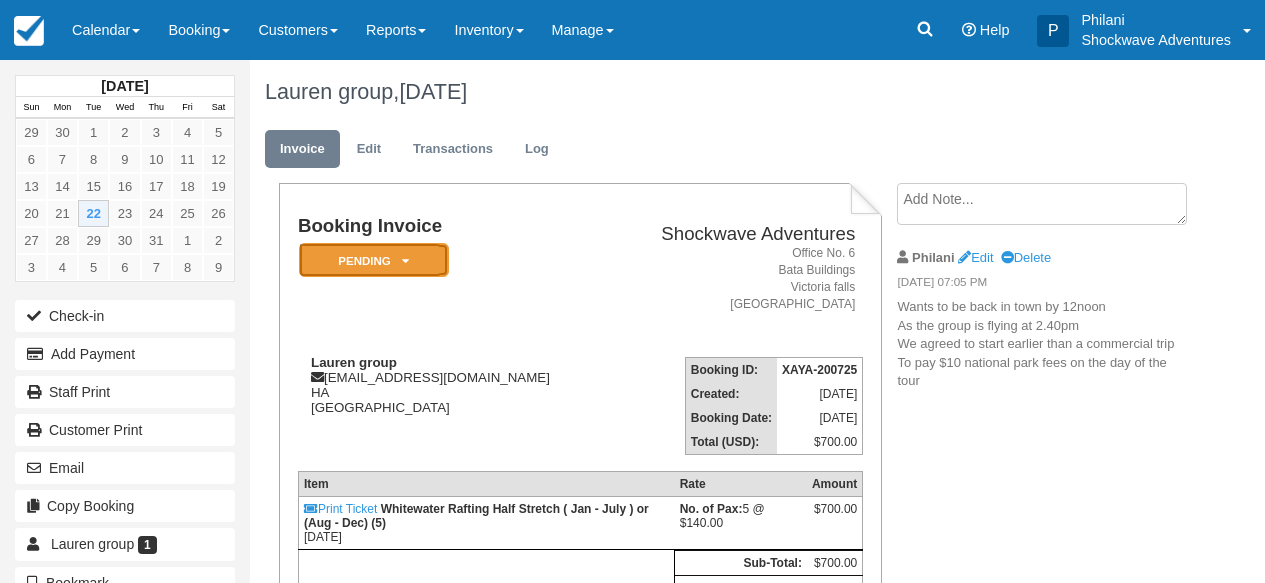 scroll, scrollTop: 0, scrollLeft: 0, axis: both 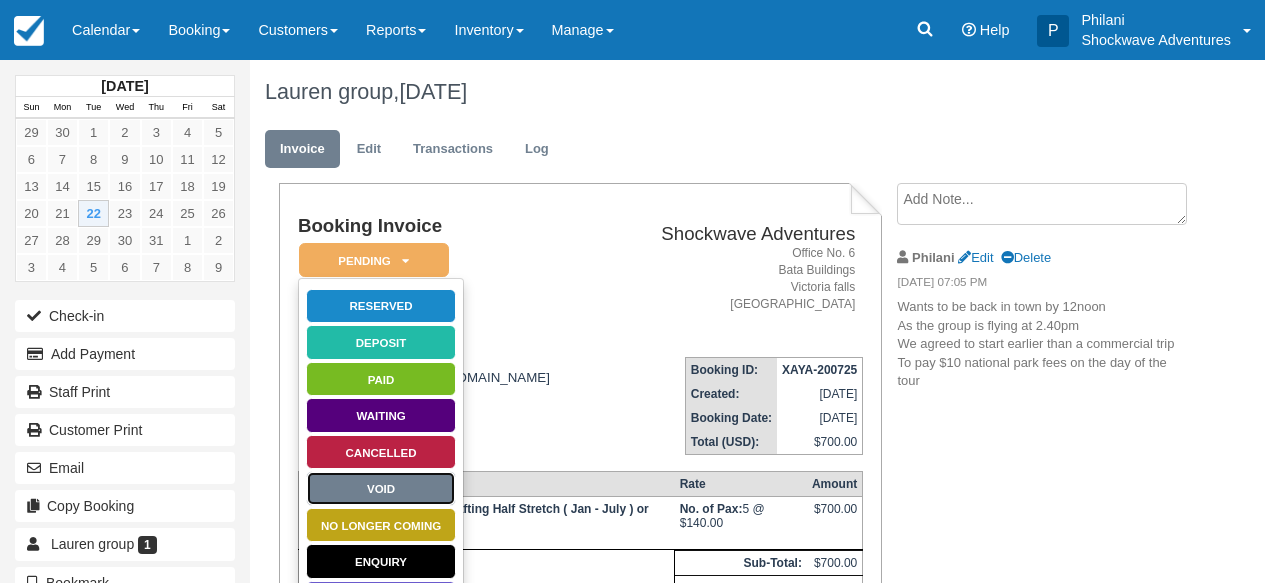 click on "Void" at bounding box center [381, 488] 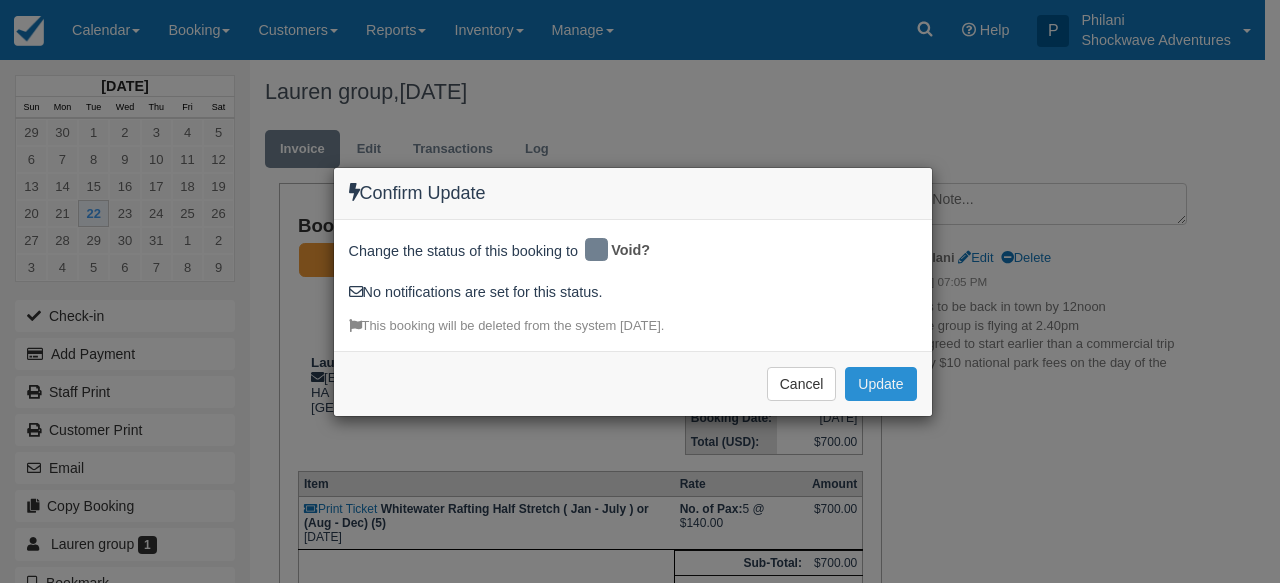 click on "Update" at bounding box center [880, 384] 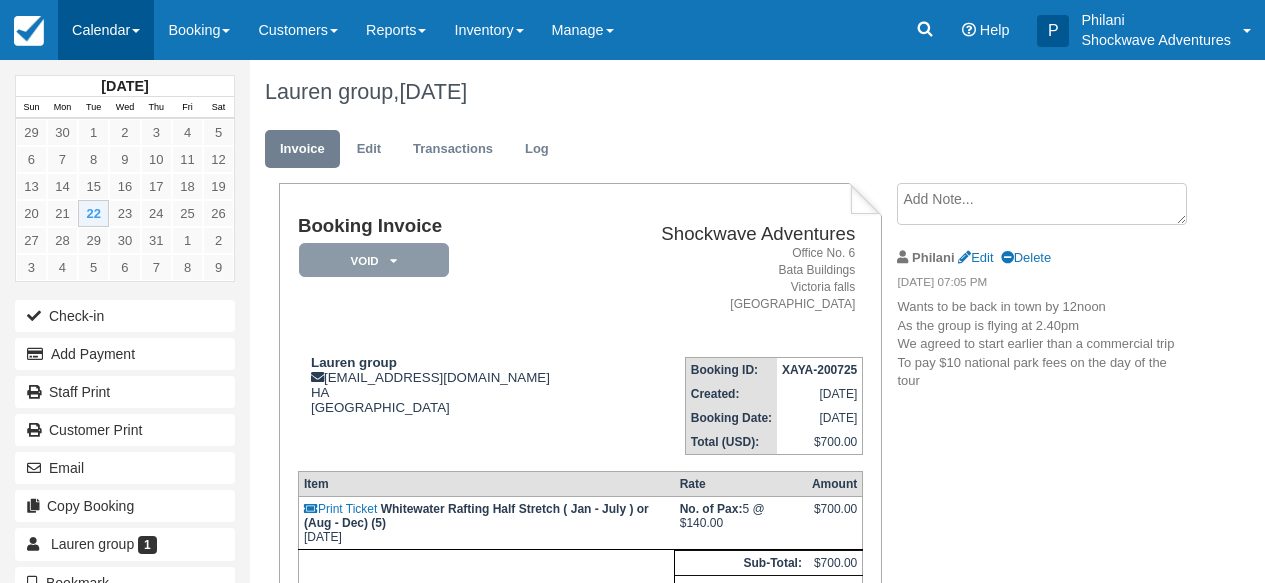click on "Calendar" at bounding box center (106, 30) 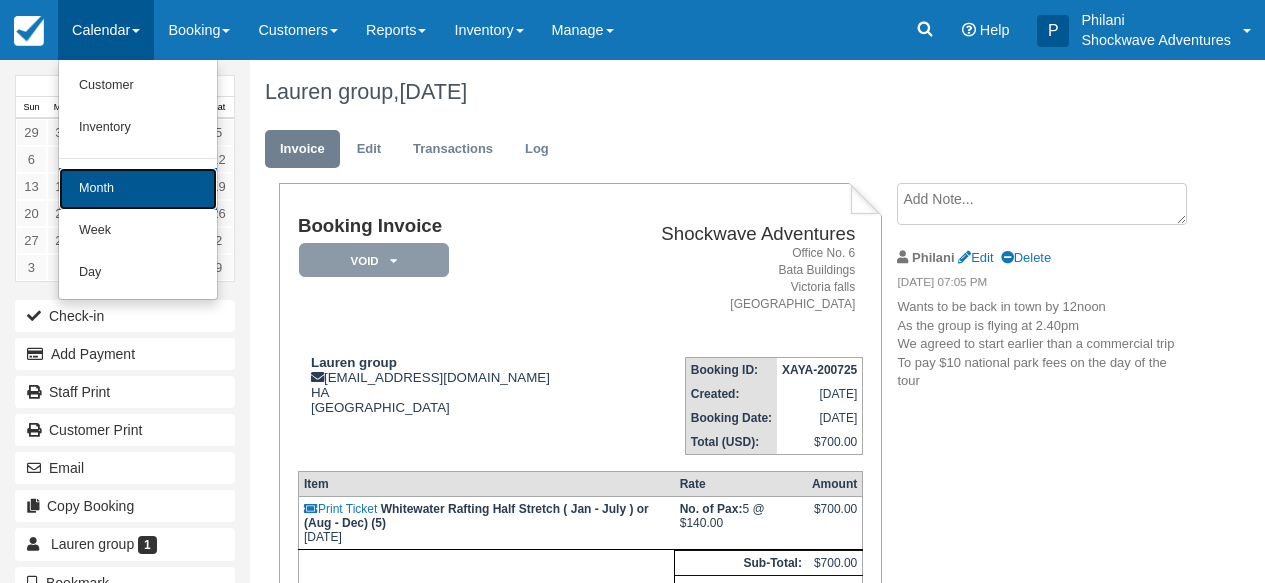 click on "Month" at bounding box center (138, 189) 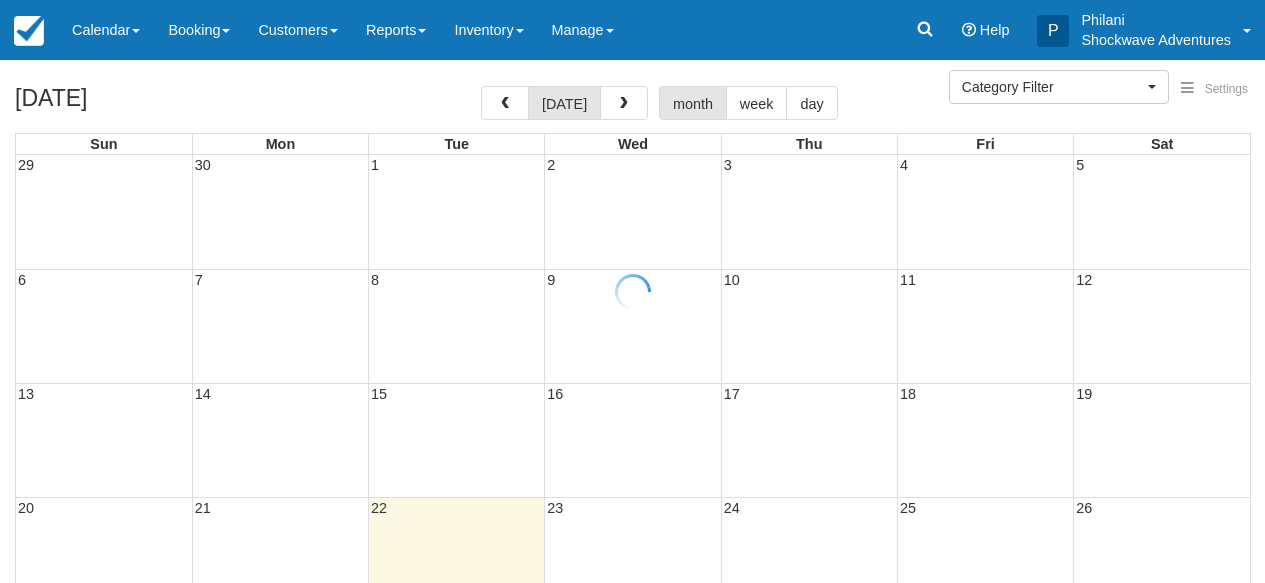 select 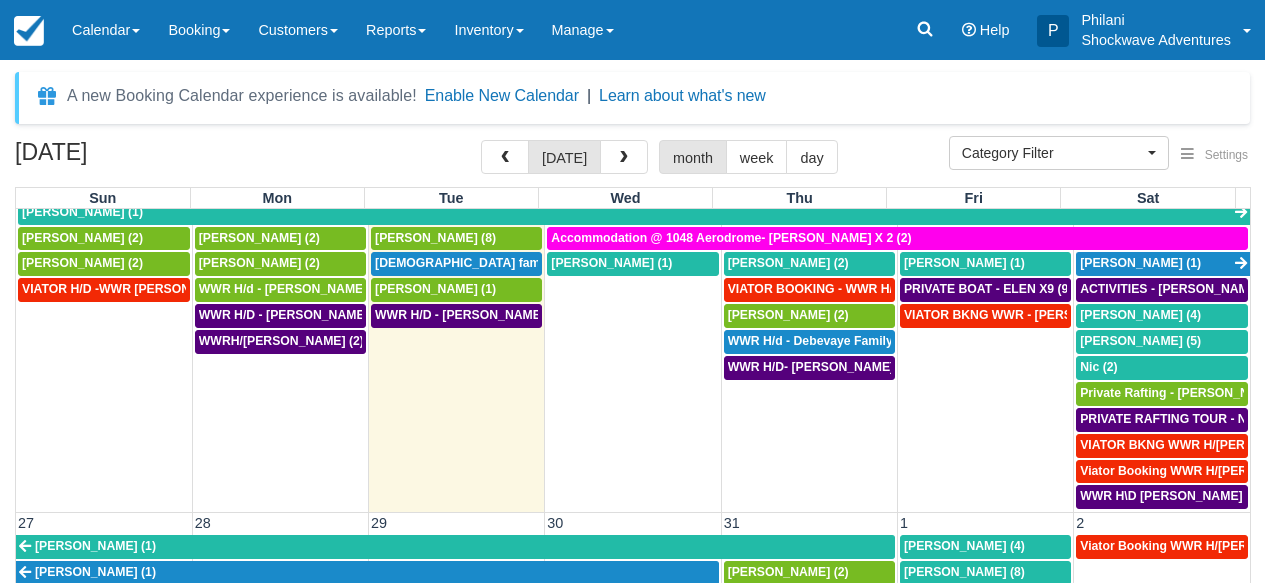 scroll, scrollTop: 862, scrollLeft: 0, axis: vertical 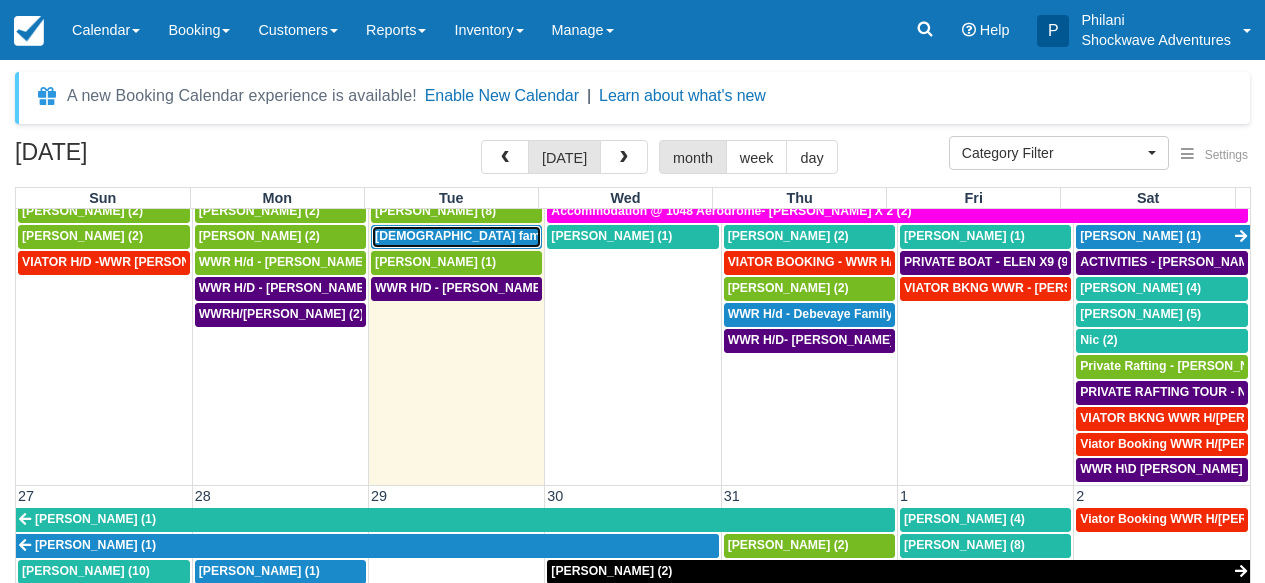 click on "Krishna family of 10 (1)" at bounding box center [489, 236] 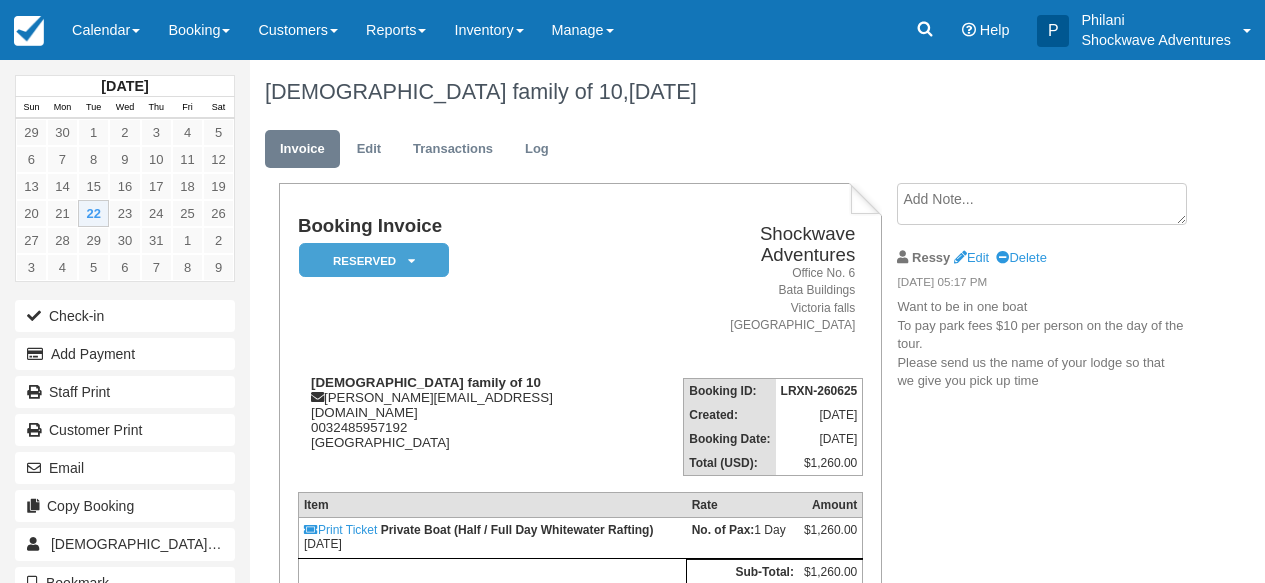 scroll, scrollTop: 0, scrollLeft: 0, axis: both 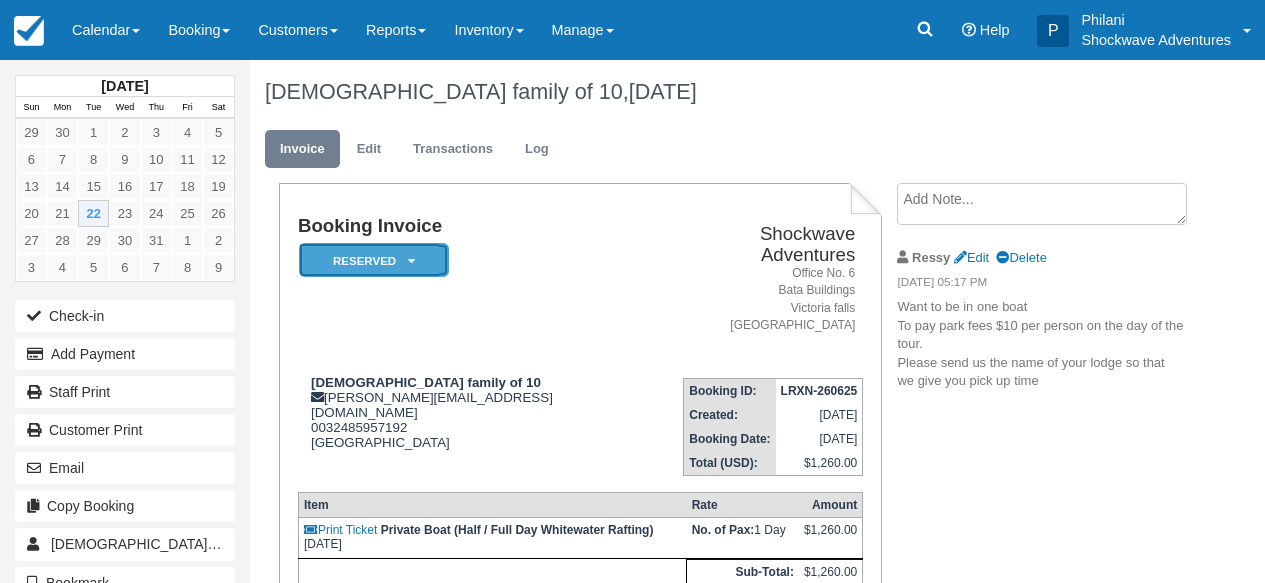 click on "Reserved" at bounding box center [374, 260] 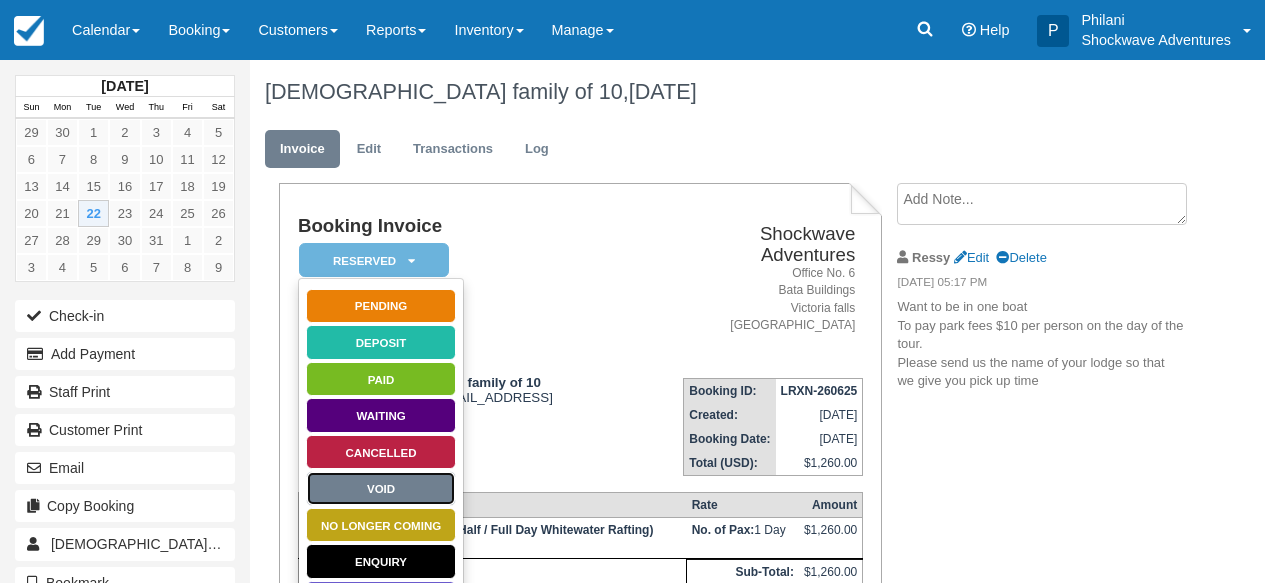 click on "Void" at bounding box center (381, 488) 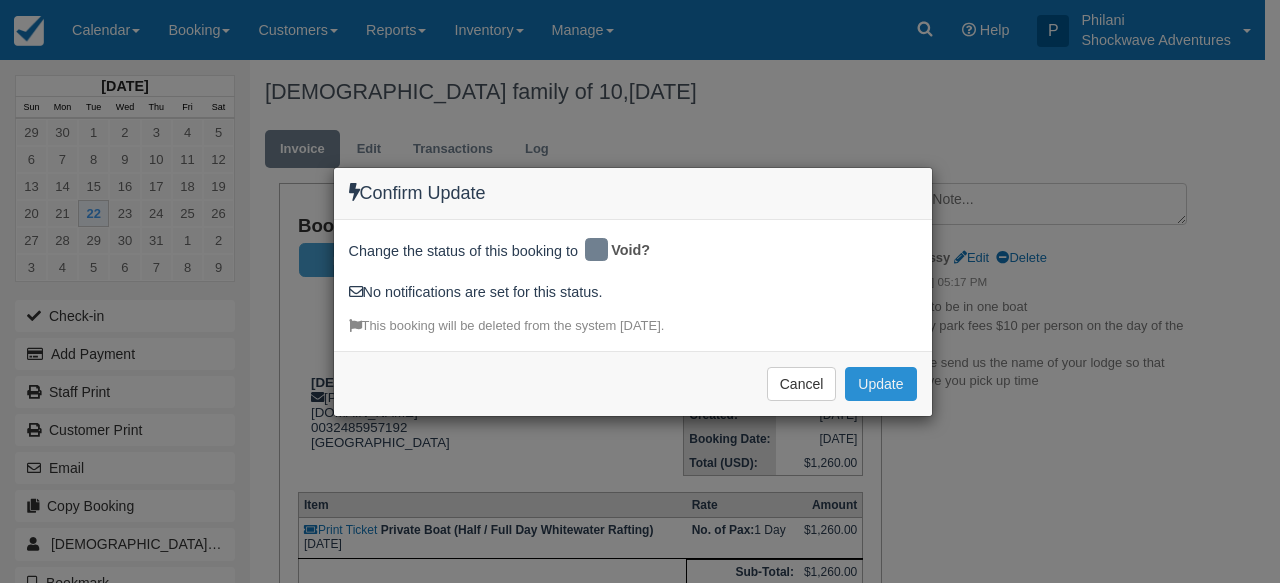 click on "Update" at bounding box center (880, 384) 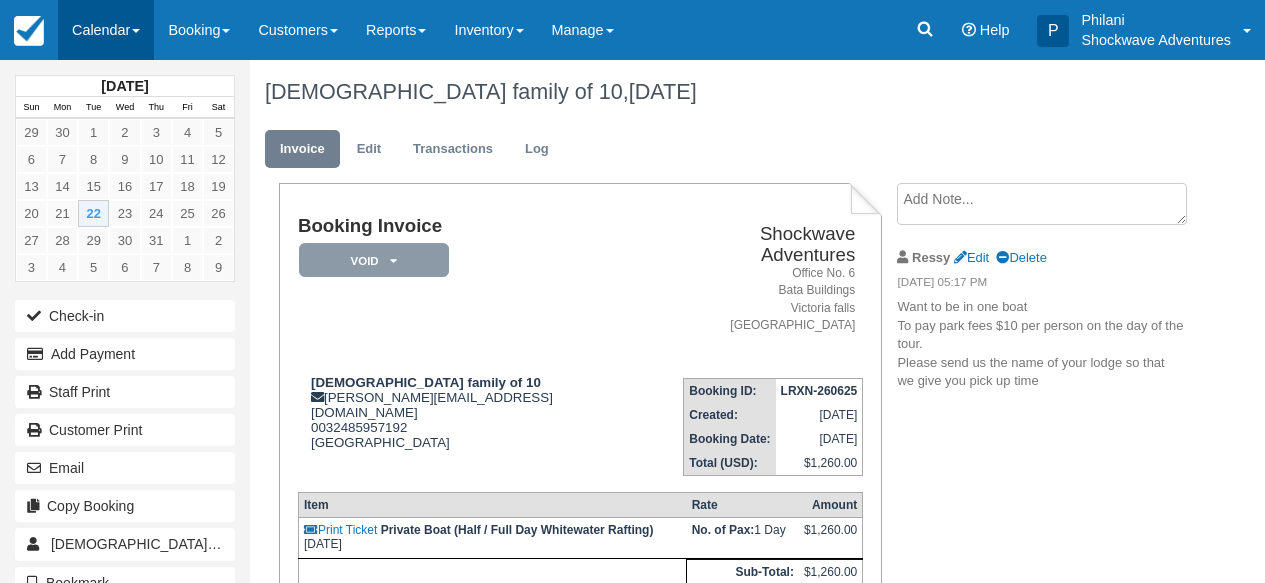 click on "Calendar" at bounding box center [106, 30] 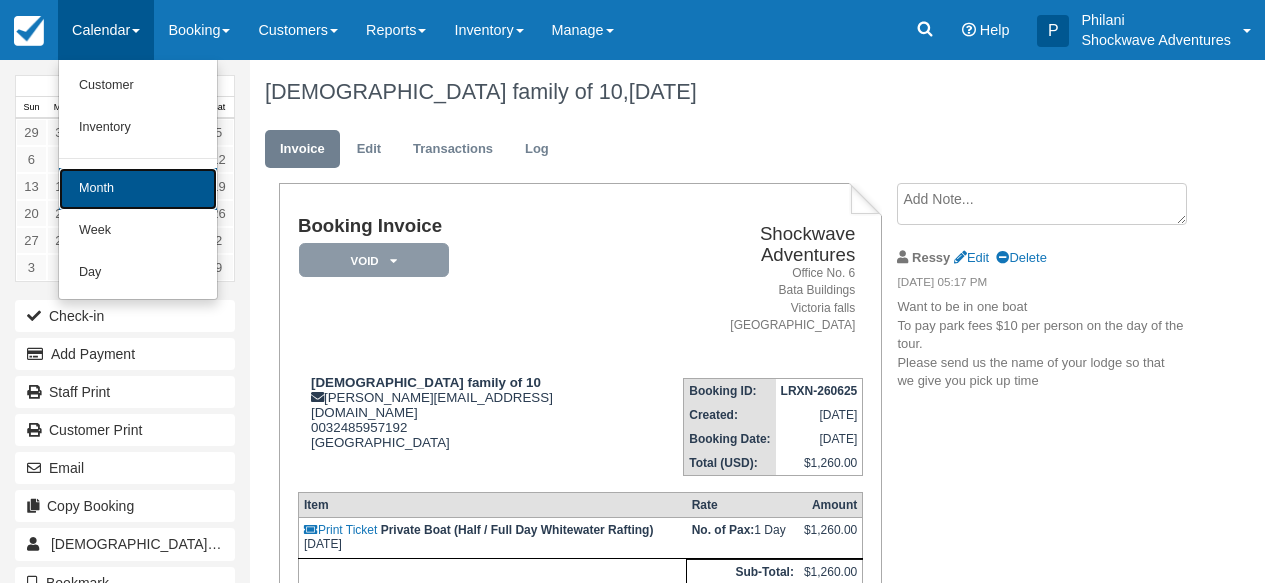 click on "Month" at bounding box center (138, 189) 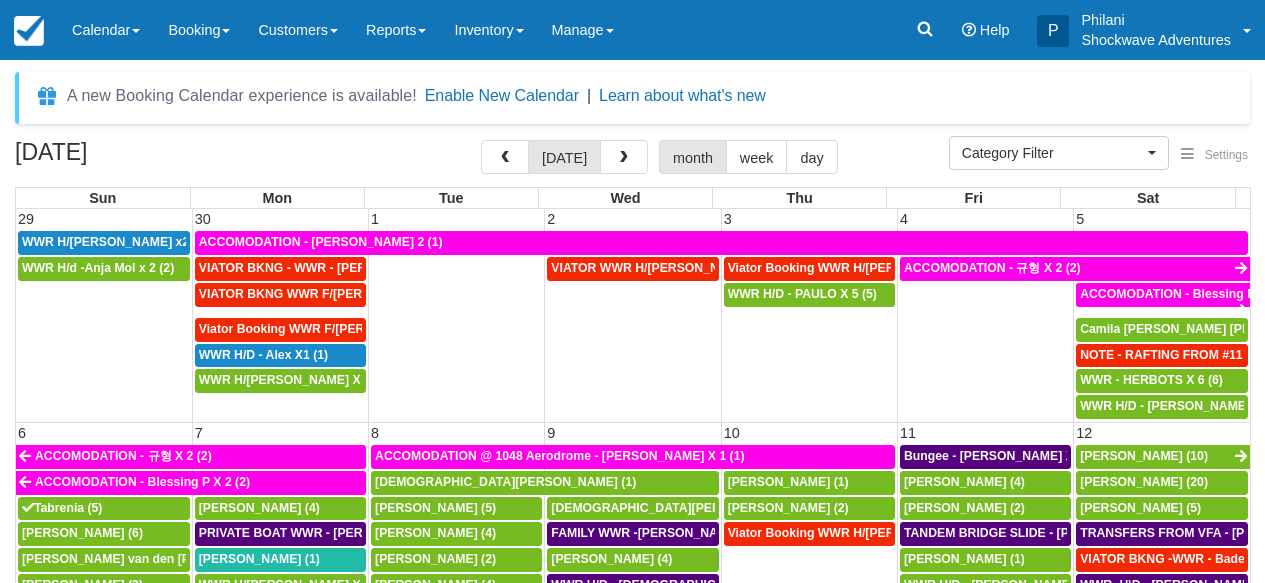 select 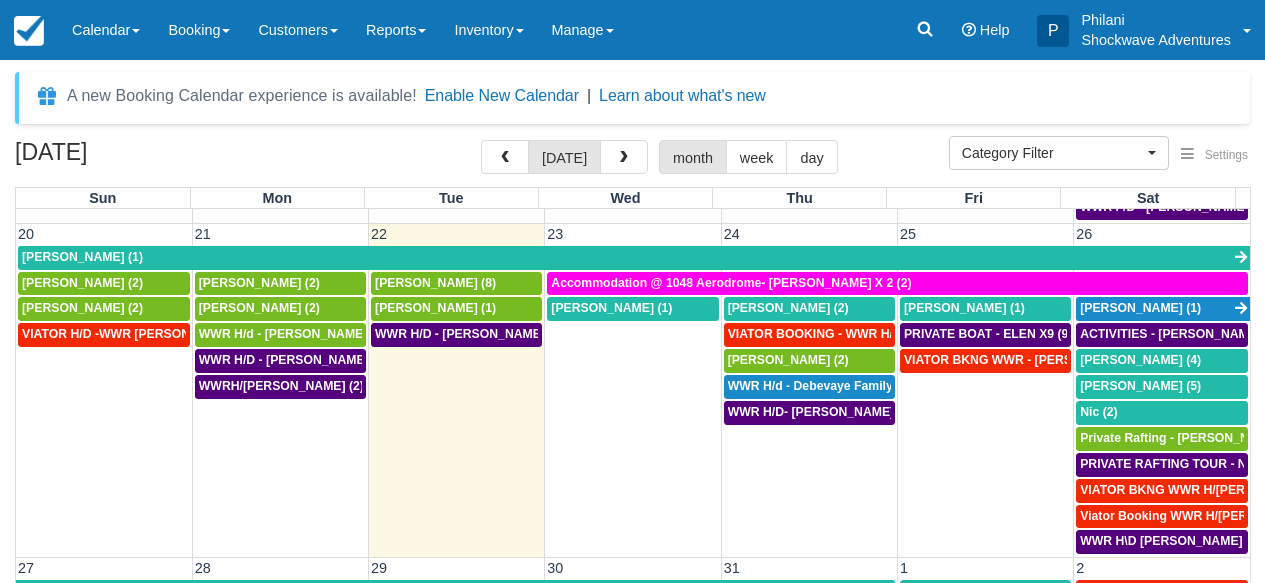 scroll, scrollTop: 810, scrollLeft: 0, axis: vertical 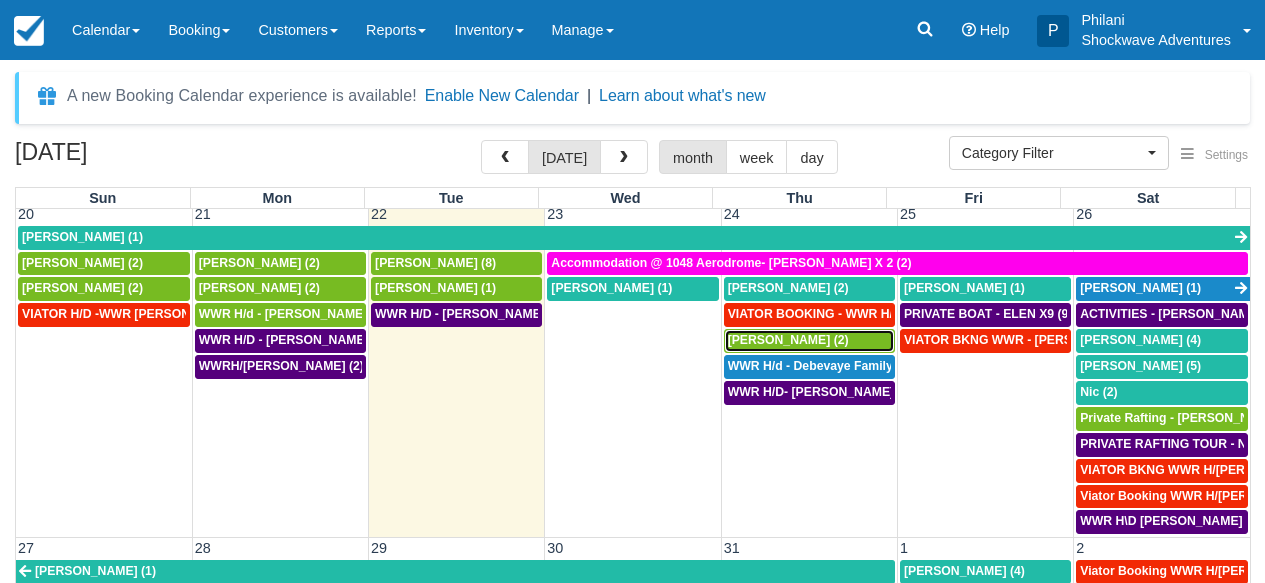 click on "William McKinney (2)" at bounding box center (788, 340) 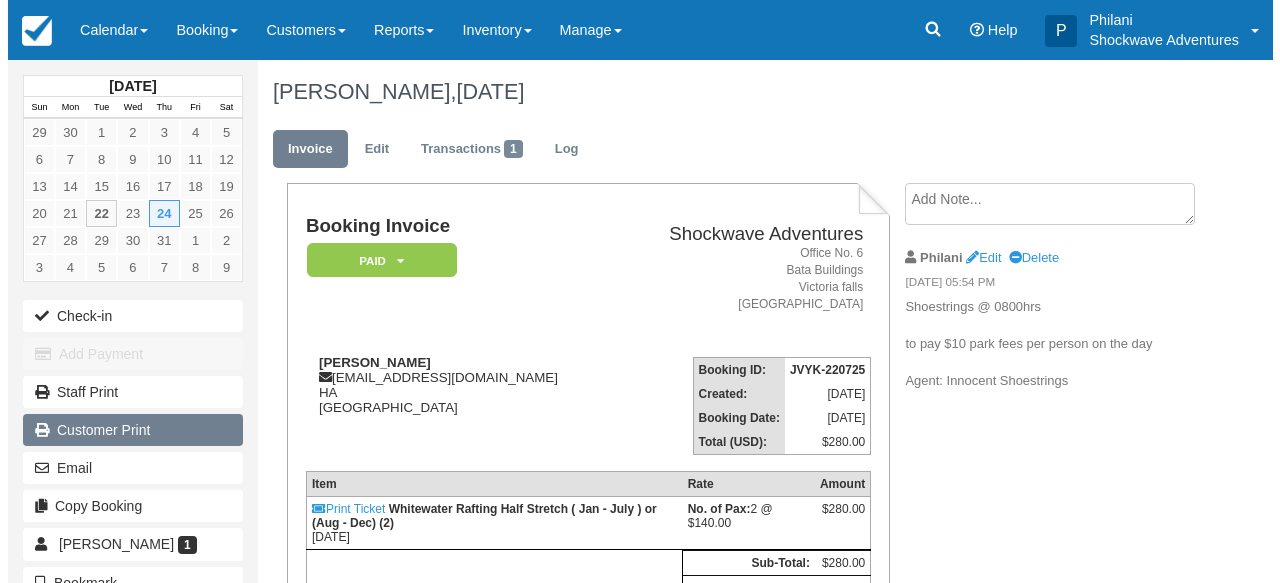 scroll, scrollTop: 0, scrollLeft: 0, axis: both 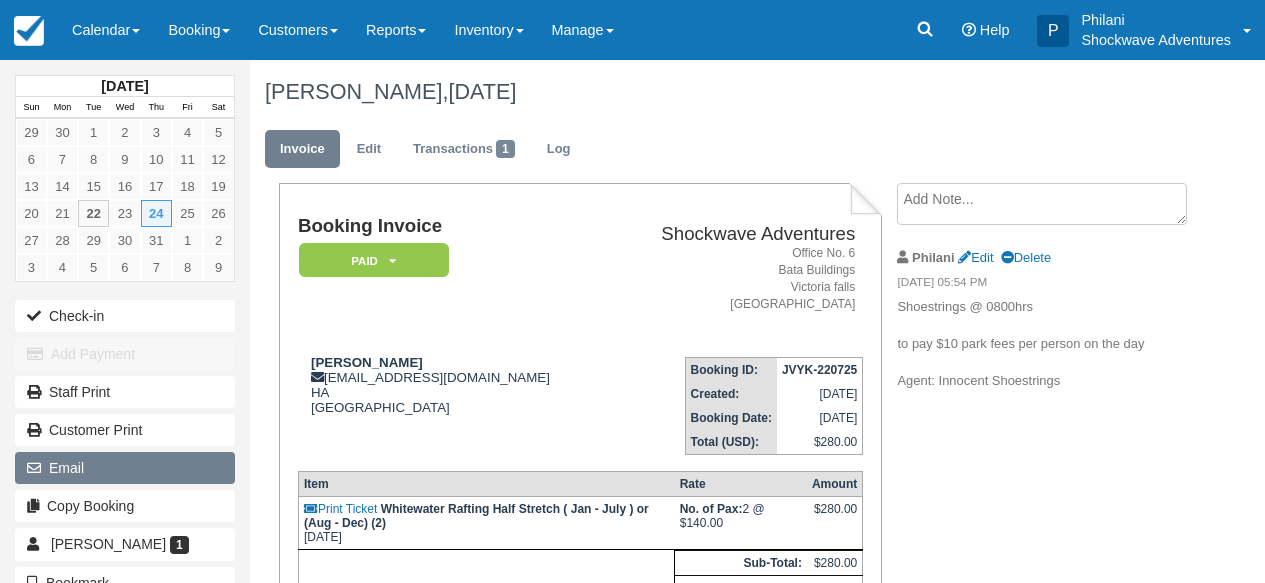 click on "Email" at bounding box center (125, 468) 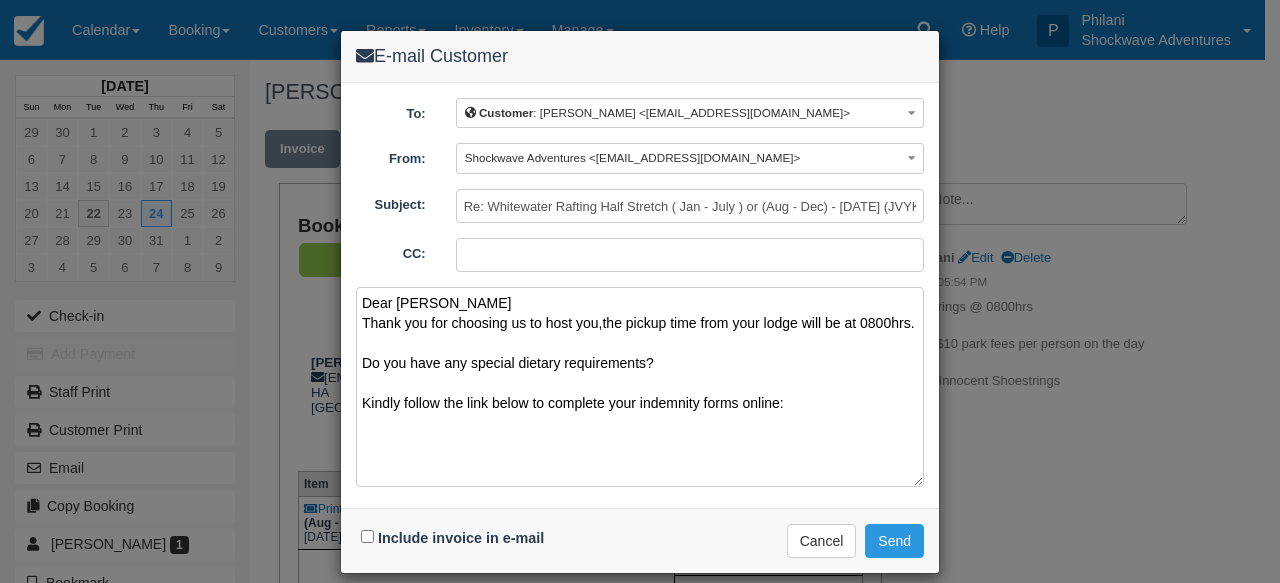 paste on "[URL][DOMAIN_NAME]" 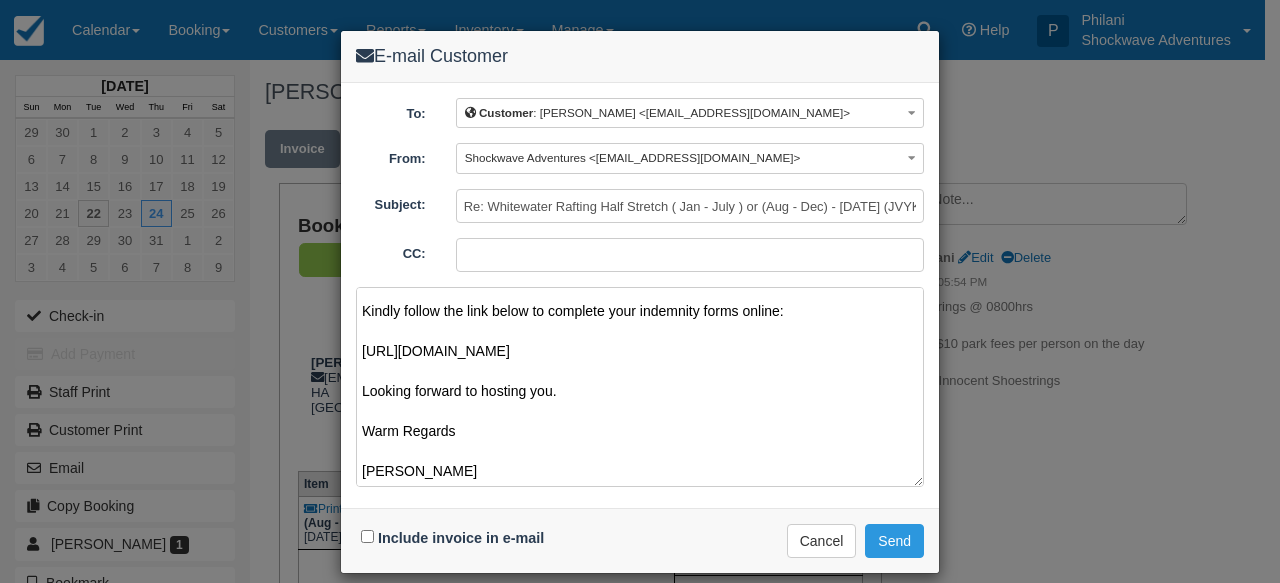 scroll, scrollTop: 147, scrollLeft: 0, axis: vertical 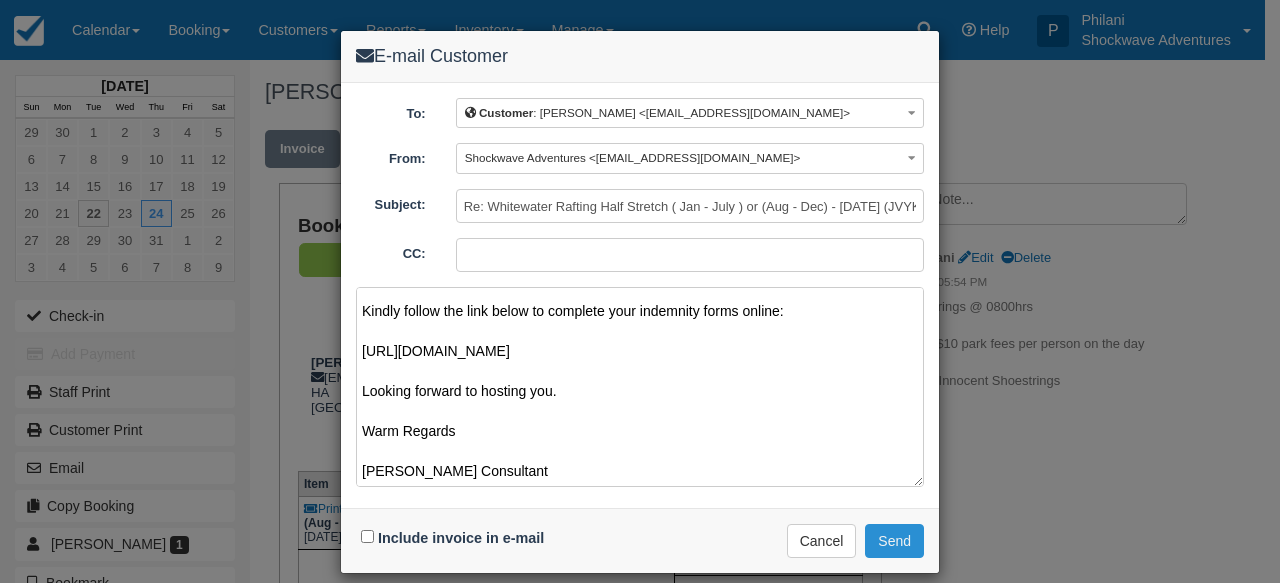 type on "Dear [PERSON_NAME]
Thank you for choosing us to host you,the pickup time from your lodge will be at 0800hrs.
Do you have any special dietary requirements?
Kindly follow the link below to complete your indemnity forms online:
[URL][DOMAIN_NAME]
Looking forward to hosting you.
Warm Regards
[PERSON_NAME] Consultant" 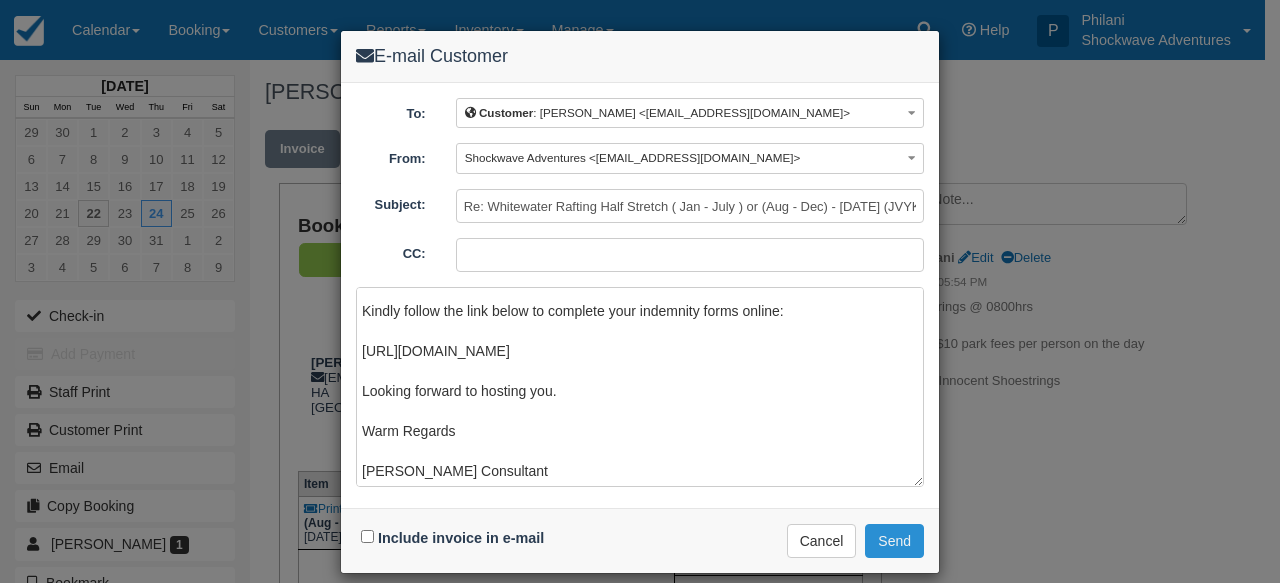 click on "Send" at bounding box center [894, 541] 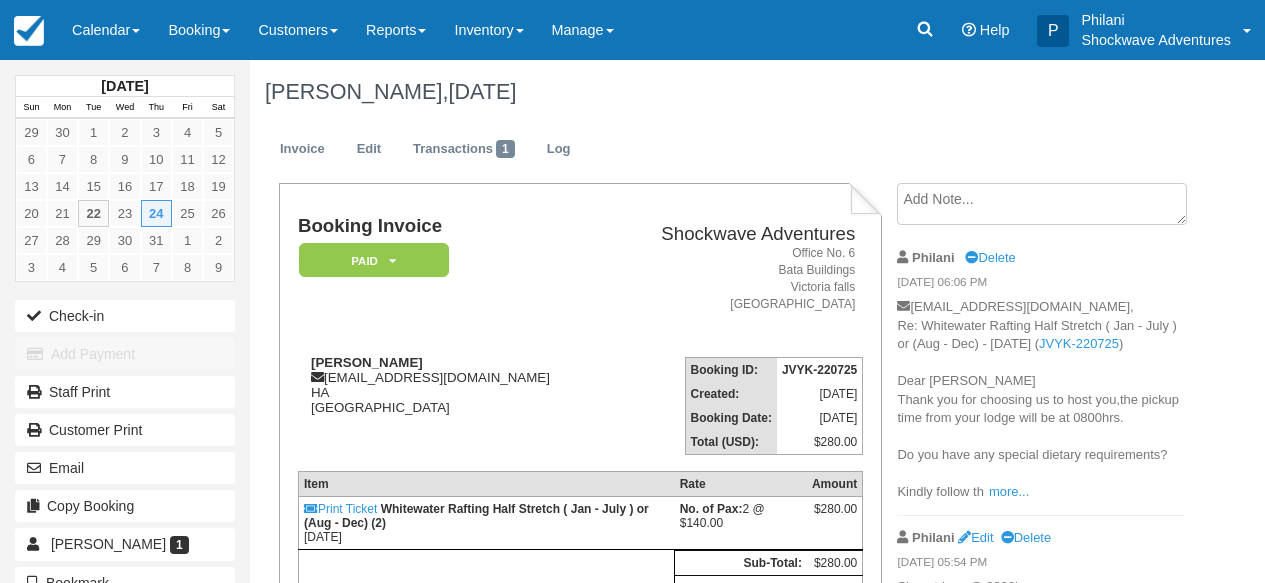 scroll, scrollTop: 0, scrollLeft: 0, axis: both 